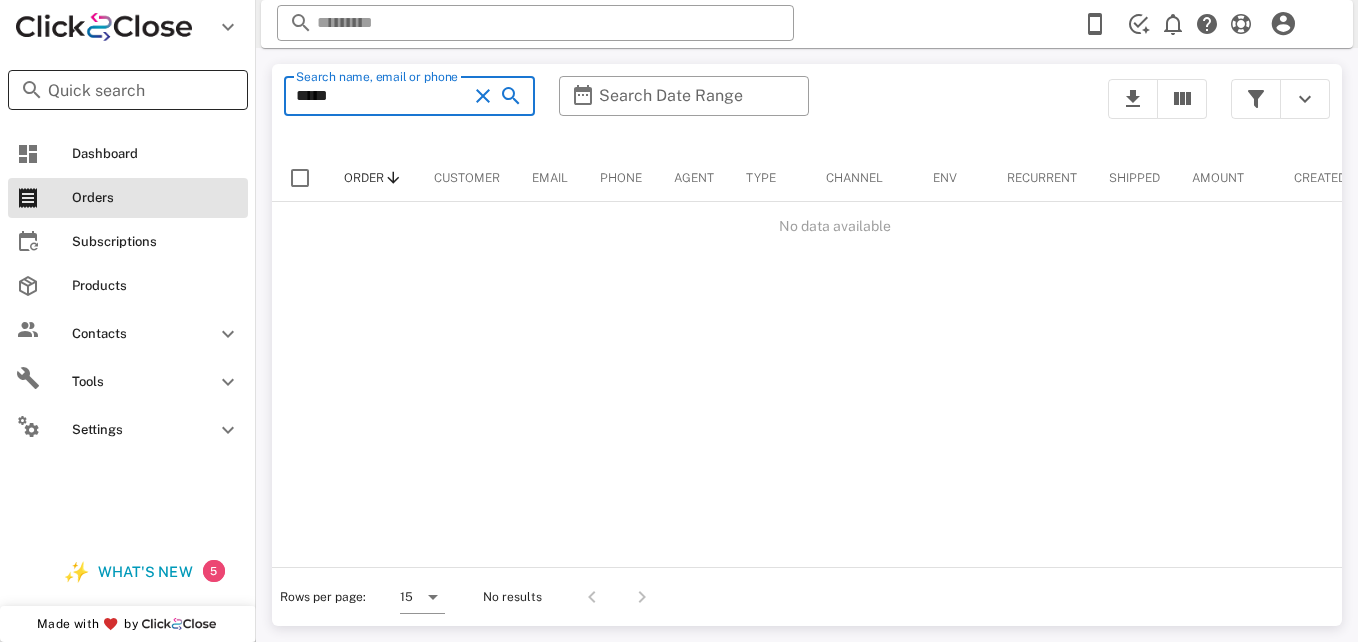scroll, scrollTop: 0, scrollLeft: 0, axis: both 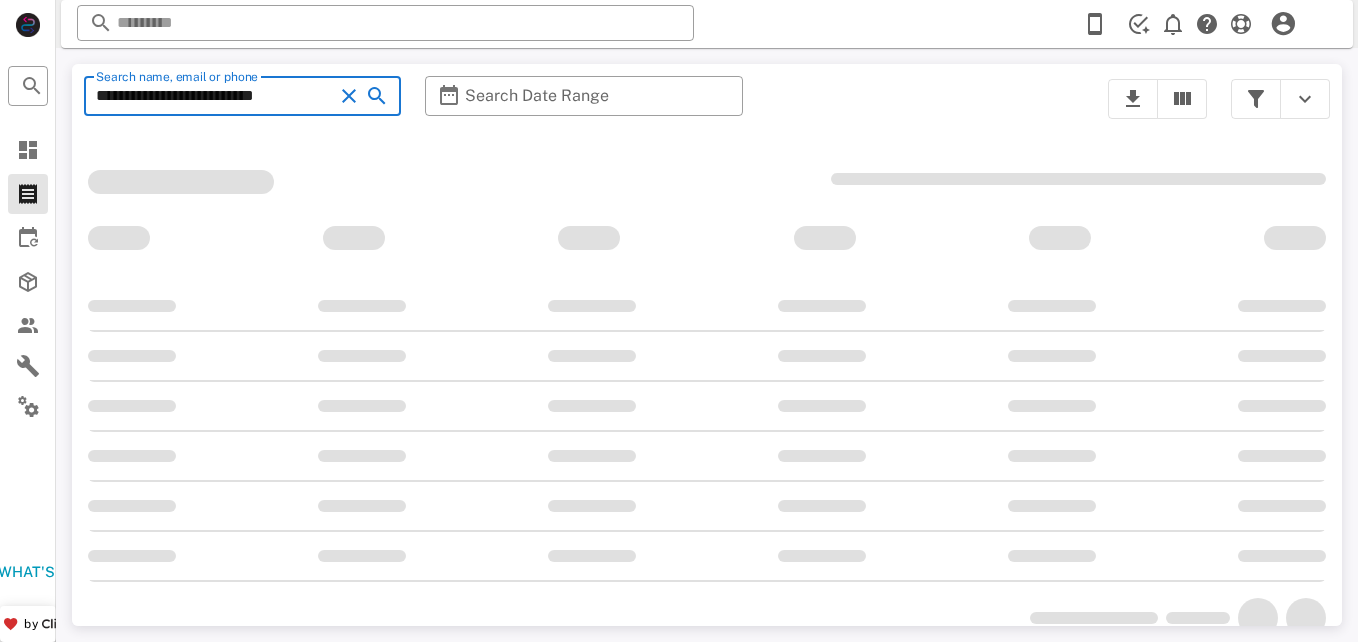 type on "**********" 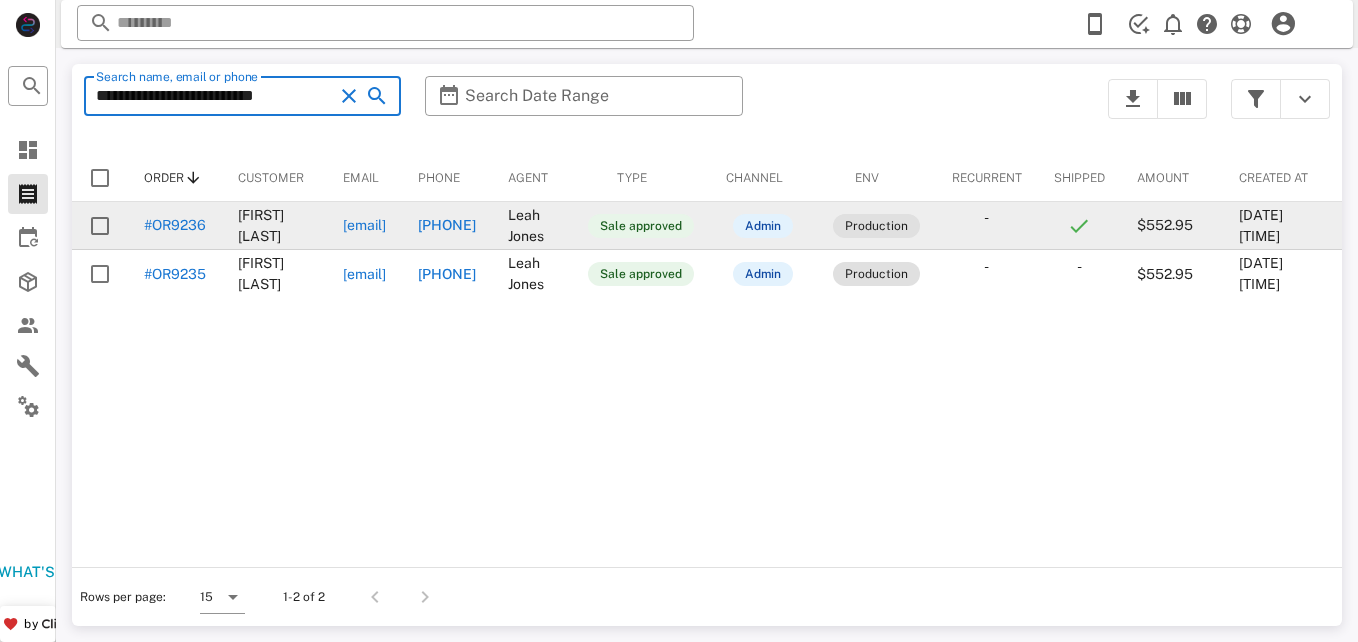 click on "#OR9236" at bounding box center (175, 225) 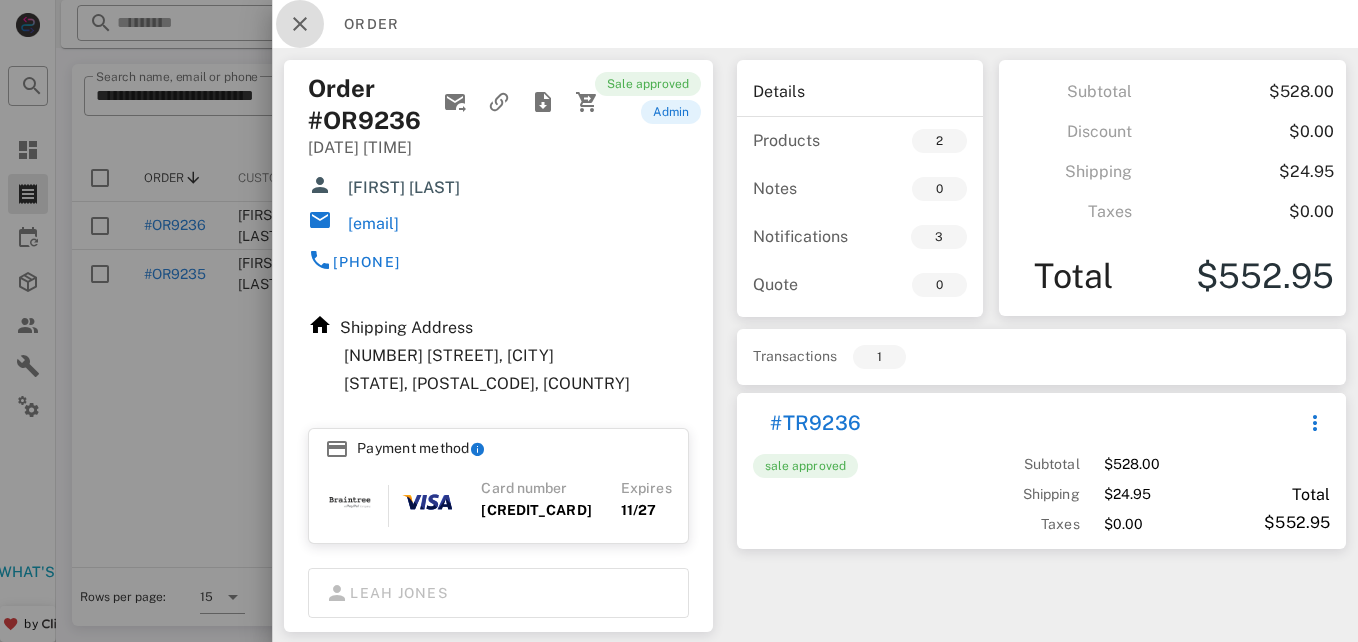 click at bounding box center (300, 24) 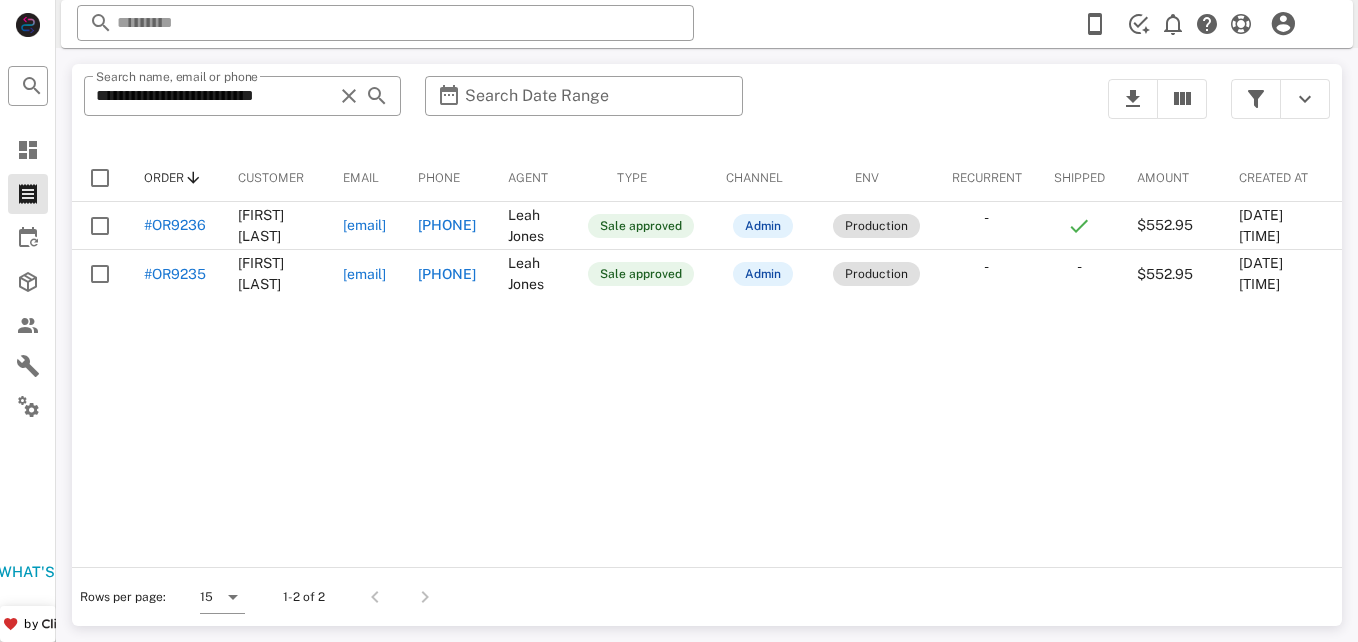 scroll, scrollTop: 0, scrollLeft: 0, axis: both 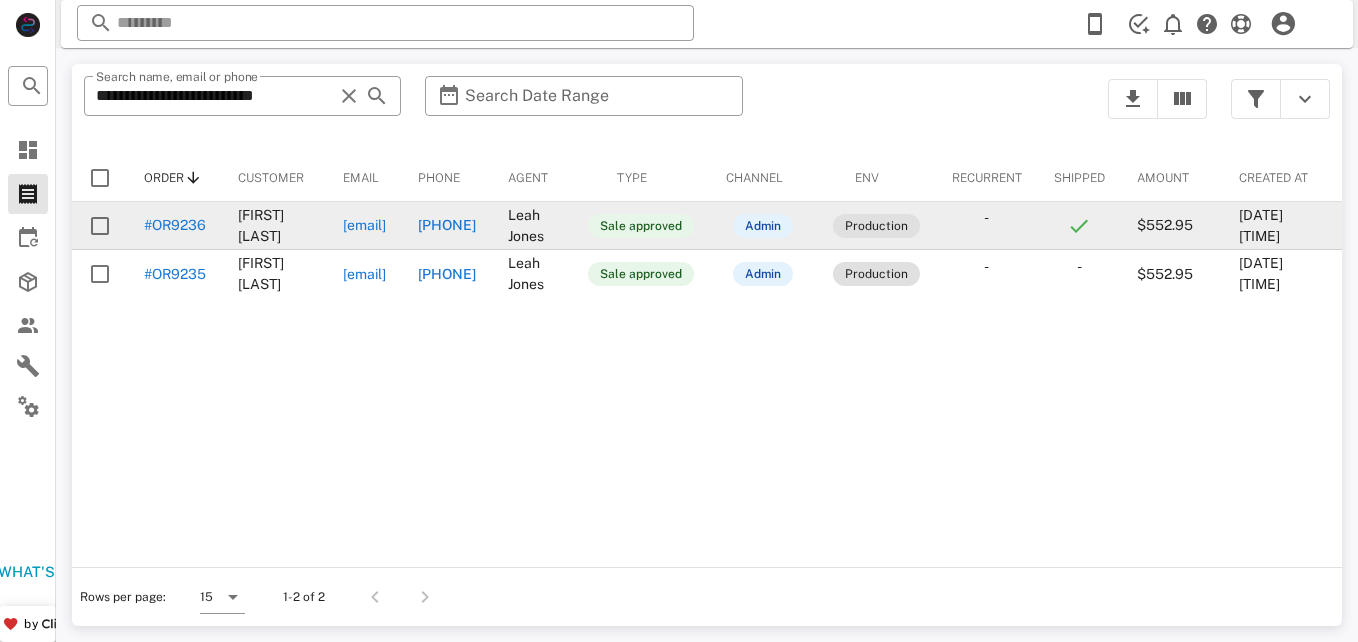 click on "#OR9236" at bounding box center [175, 225] 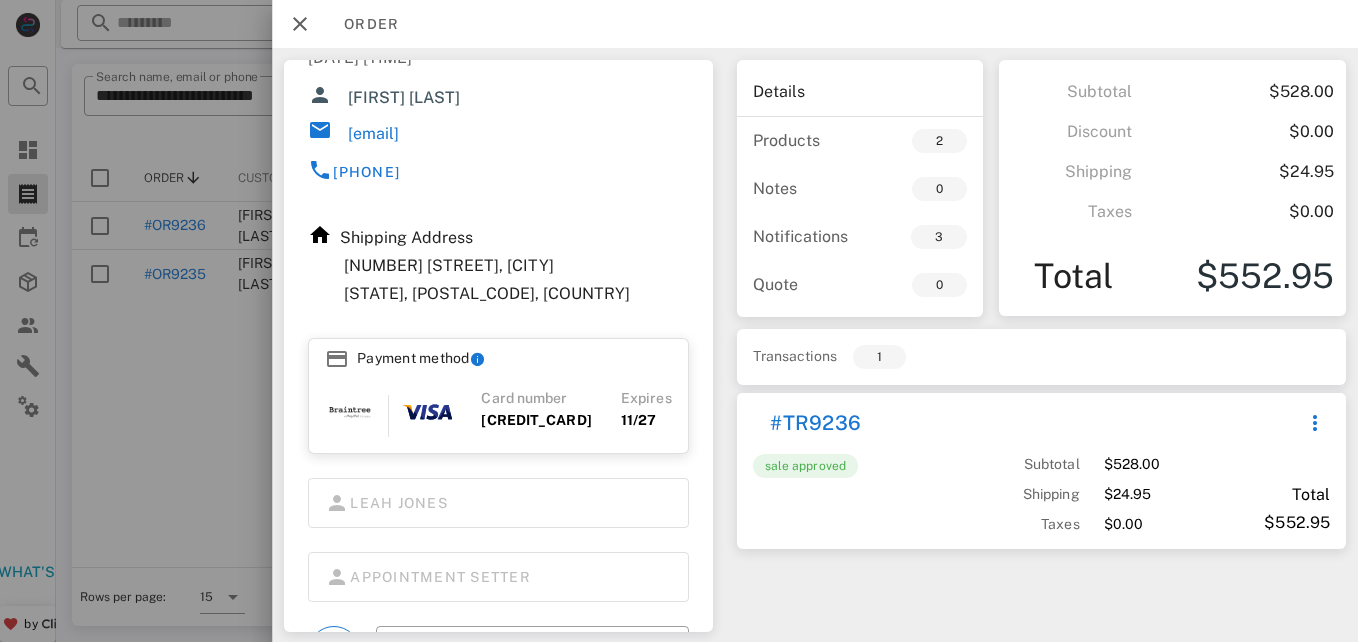 scroll, scrollTop: 92, scrollLeft: 0, axis: vertical 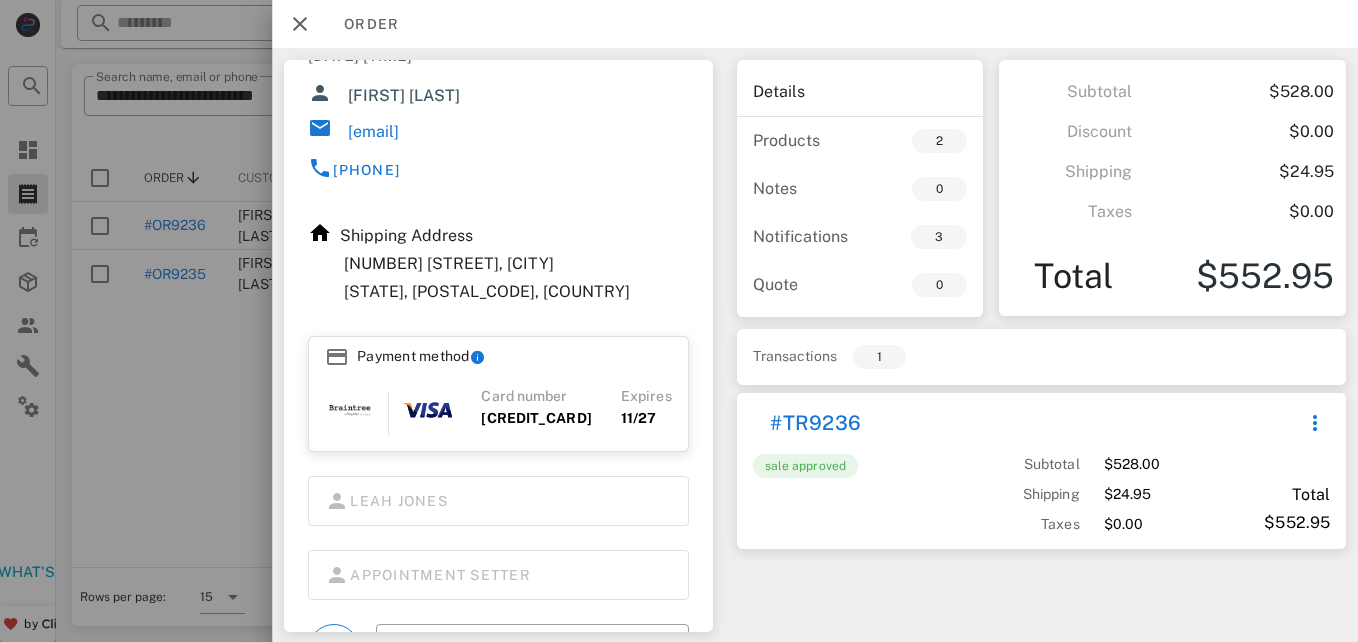 click on "#TR9236" at bounding box center [1016, 423] 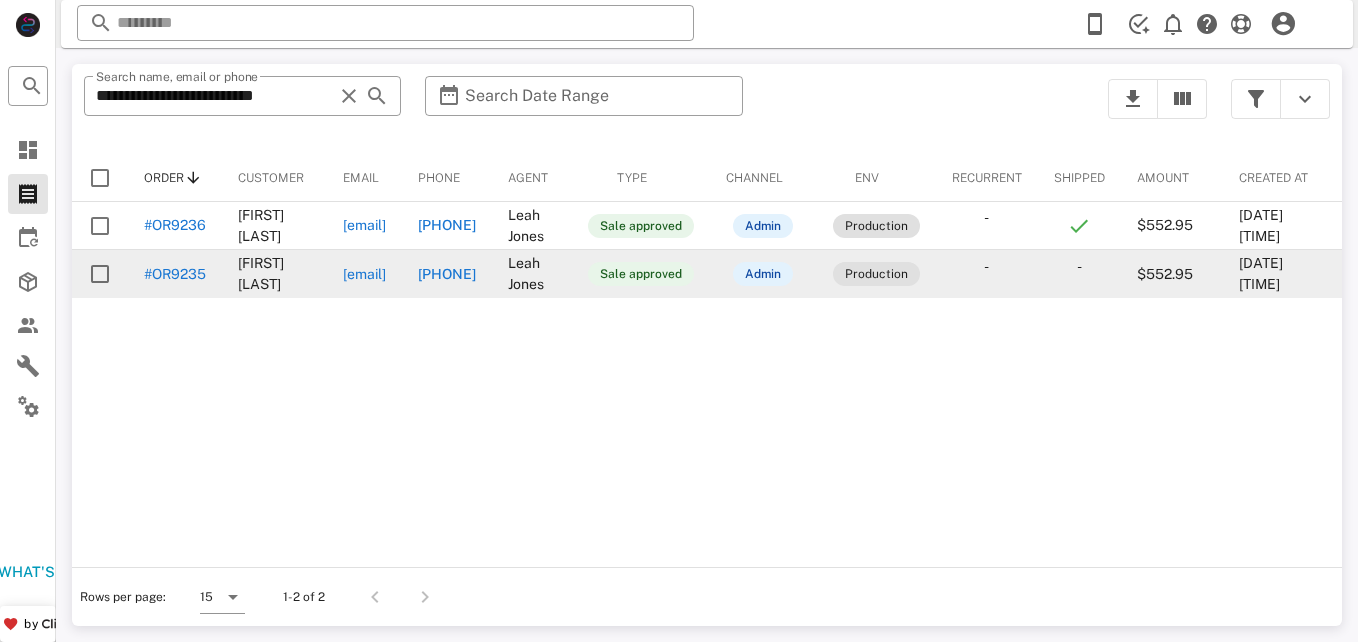 click on "#OR9235" at bounding box center [175, 274] 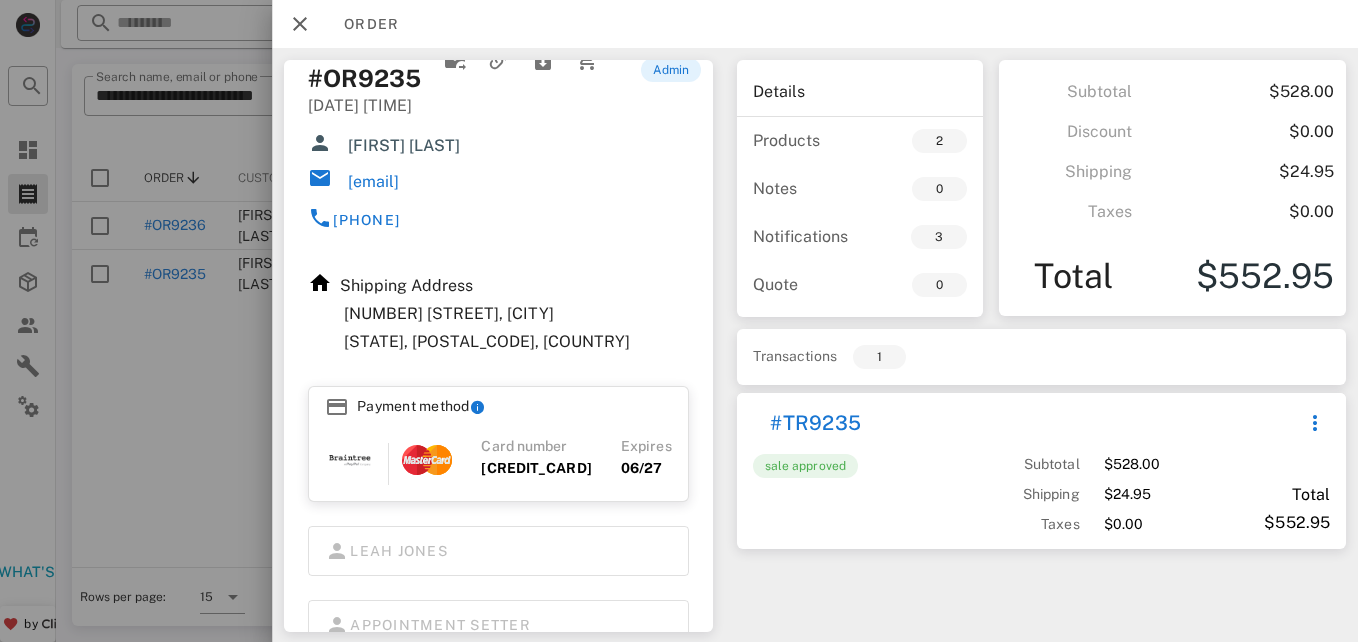scroll, scrollTop: 43, scrollLeft: 0, axis: vertical 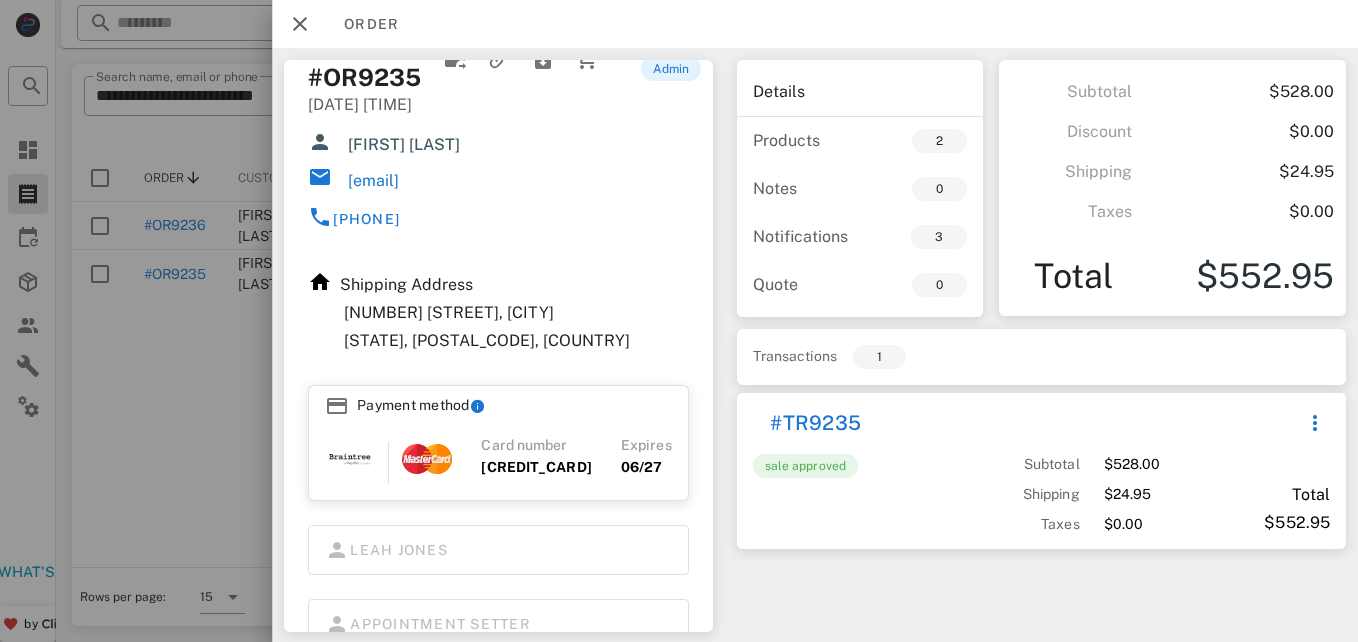 click at bounding box center [679, 321] 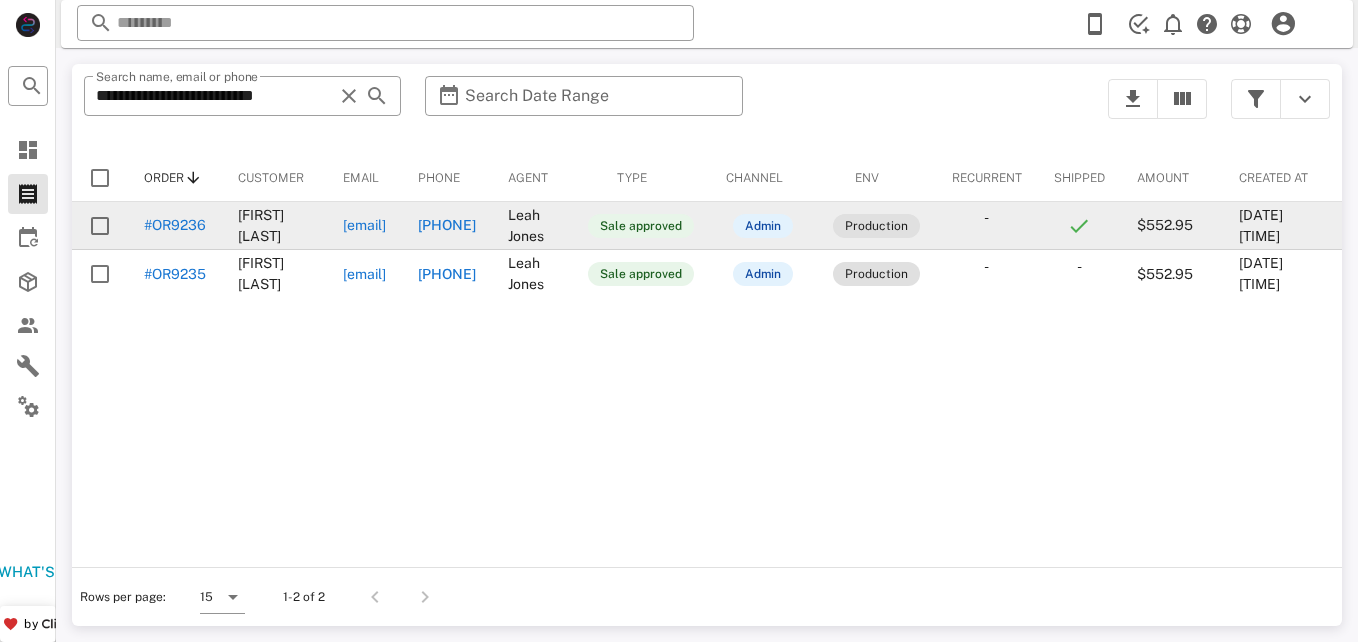 click on "#OR9236" at bounding box center [175, 225] 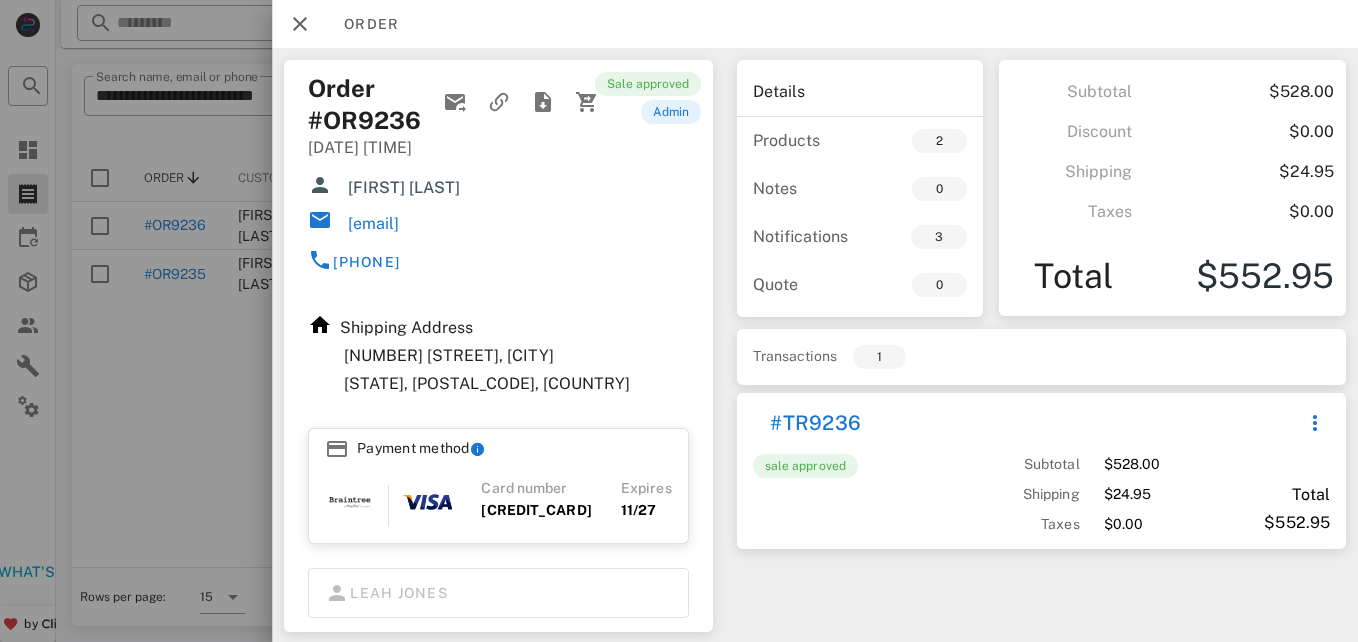 drag, startPoint x: 226, startPoint y: 471, endPoint x: 277, endPoint y: 367, distance: 115.83177 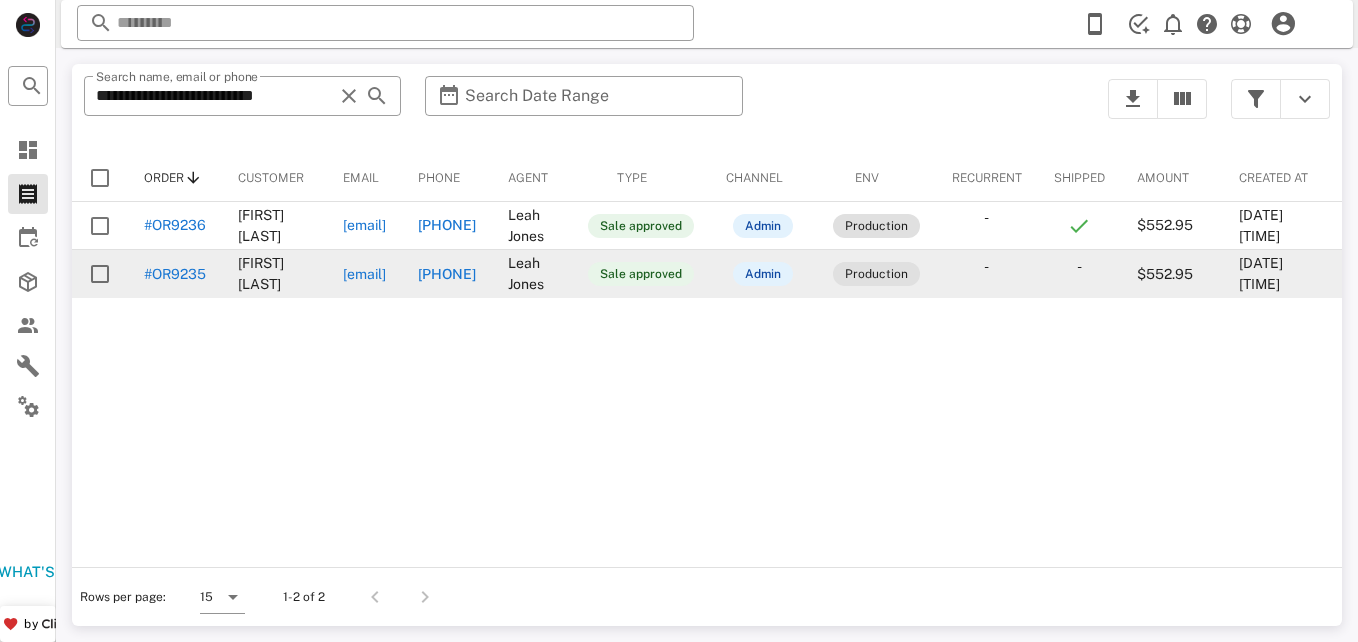 click on "#OR9235" at bounding box center [175, 274] 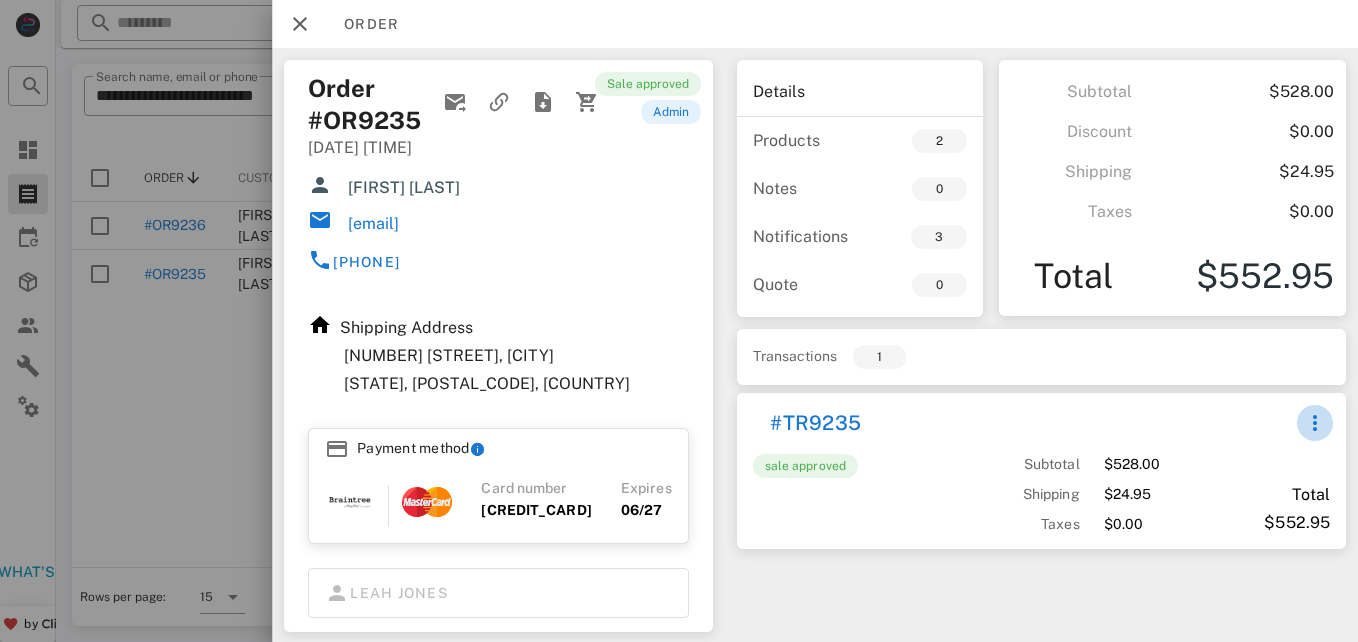 click at bounding box center [1315, 423] 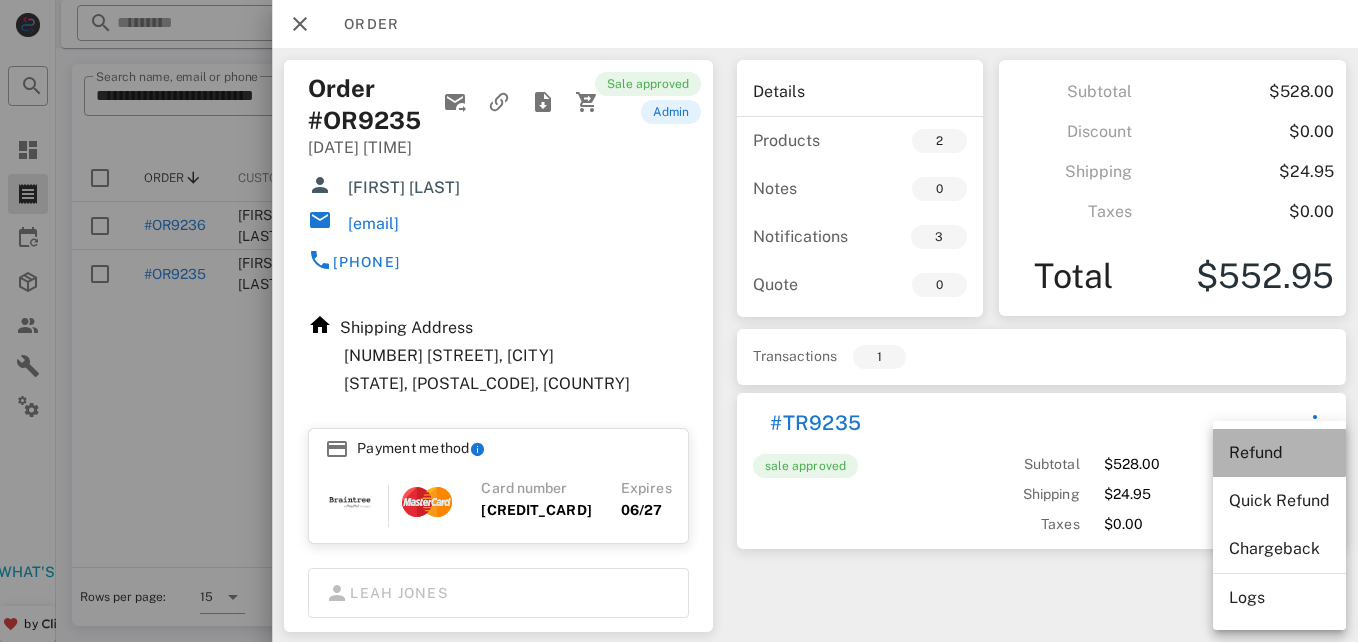click on "Refund" at bounding box center (1279, 452) 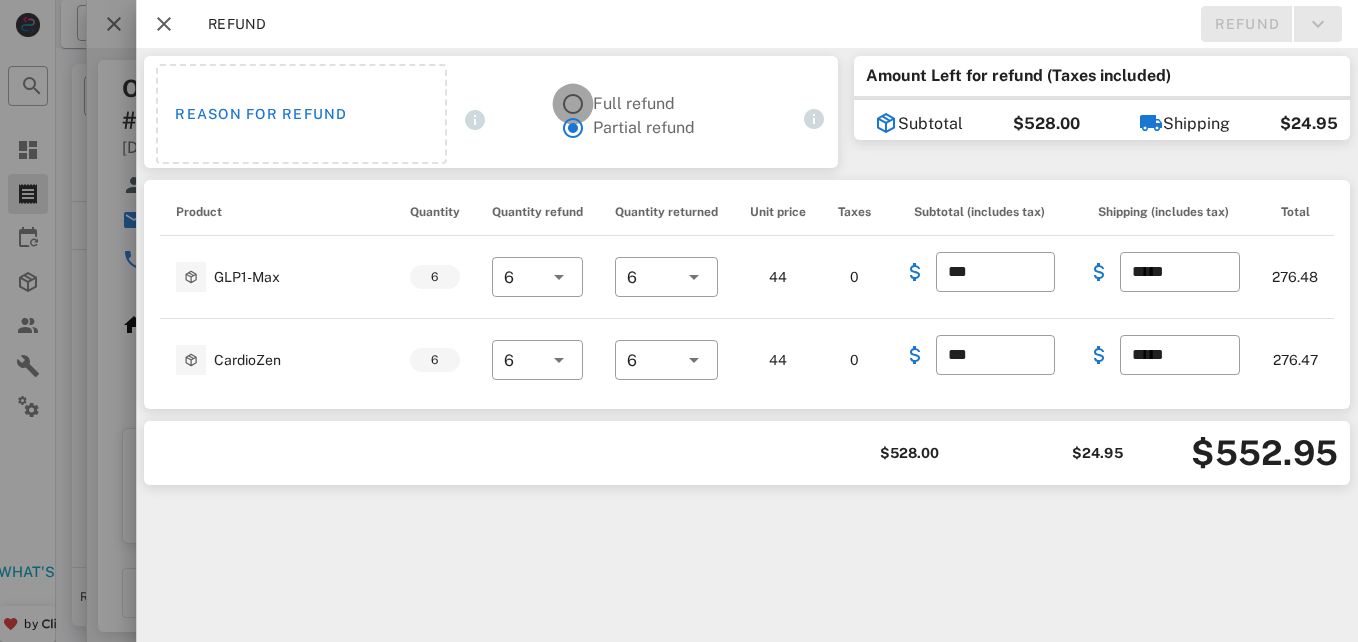 click at bounding box center (572, 104) 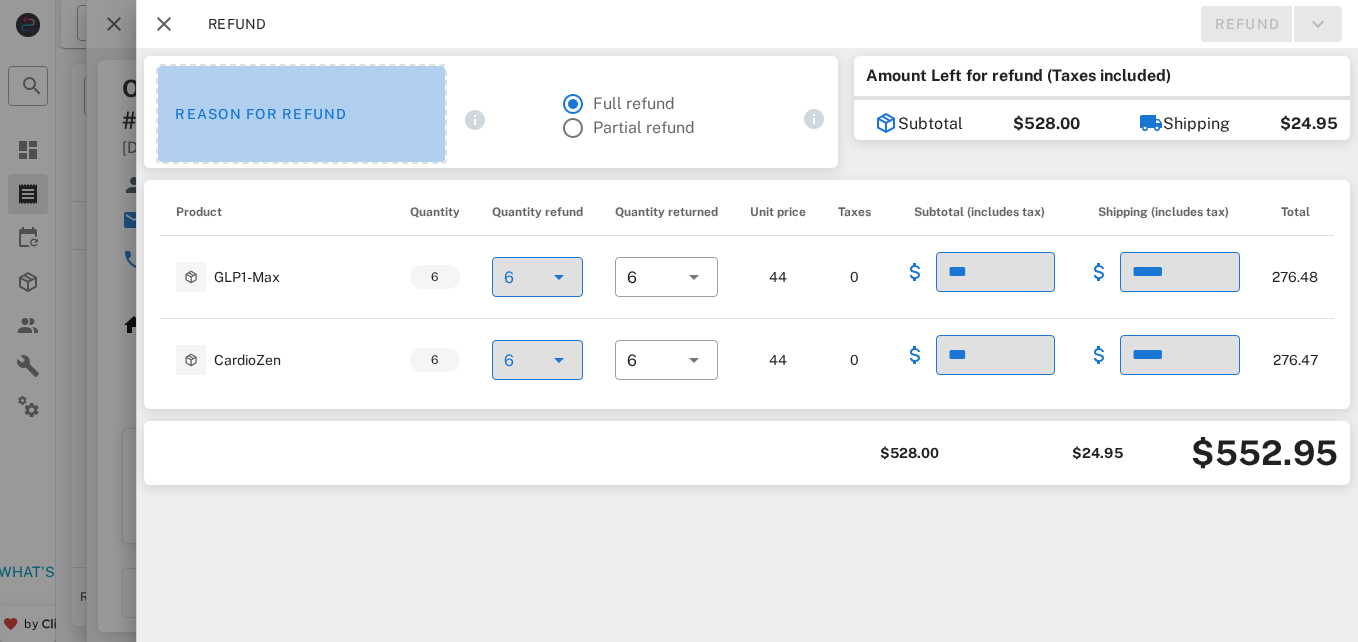 click on "Reason for refund" at bounding box center (301, 114) 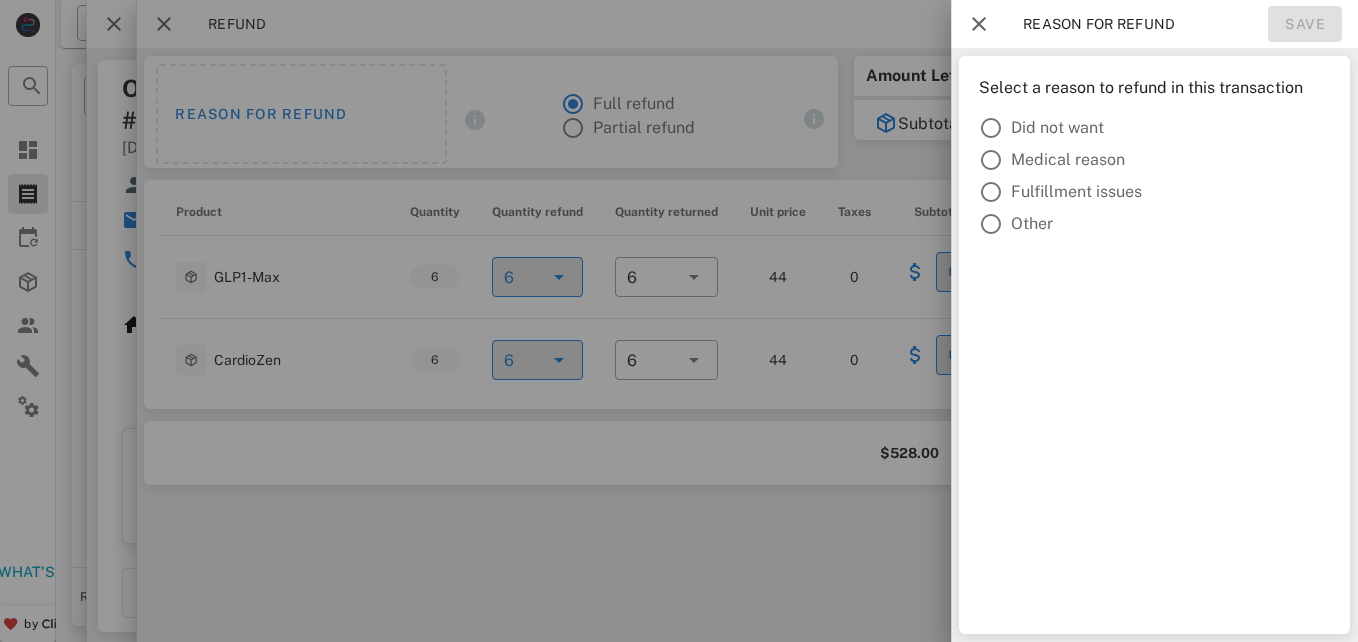 click on "Other" at bounding box center (1154, 224) 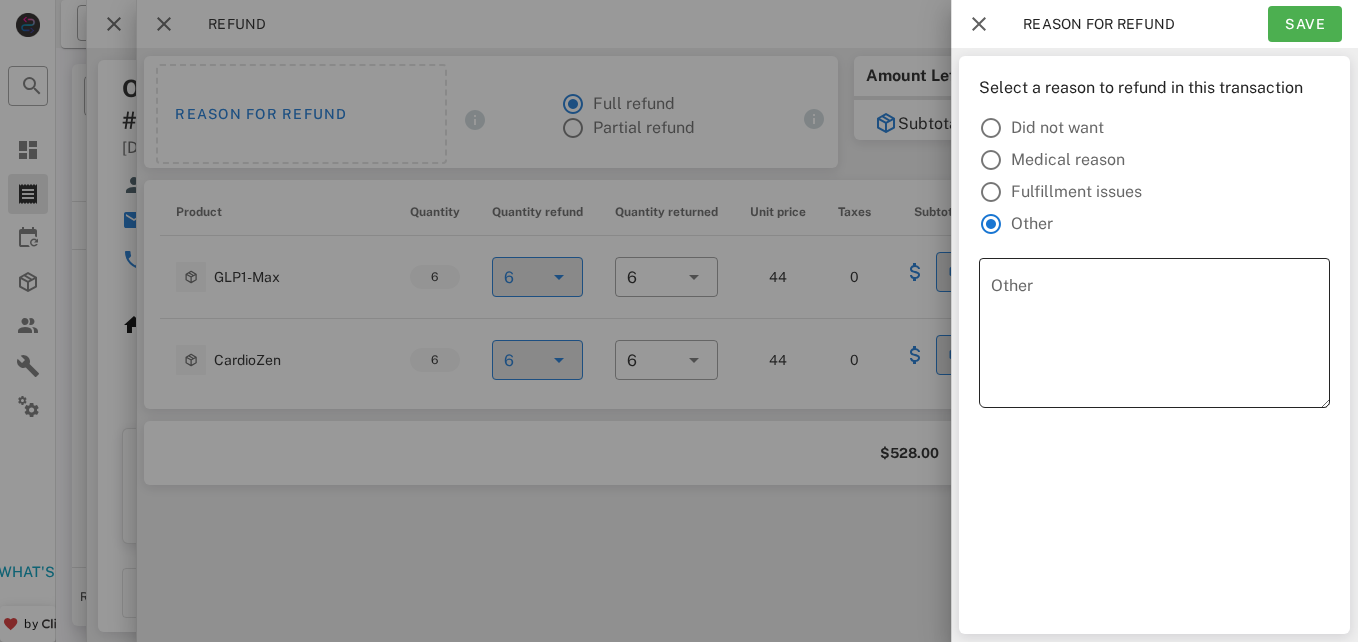 click on "Other" at bounding box center [1160, 338] 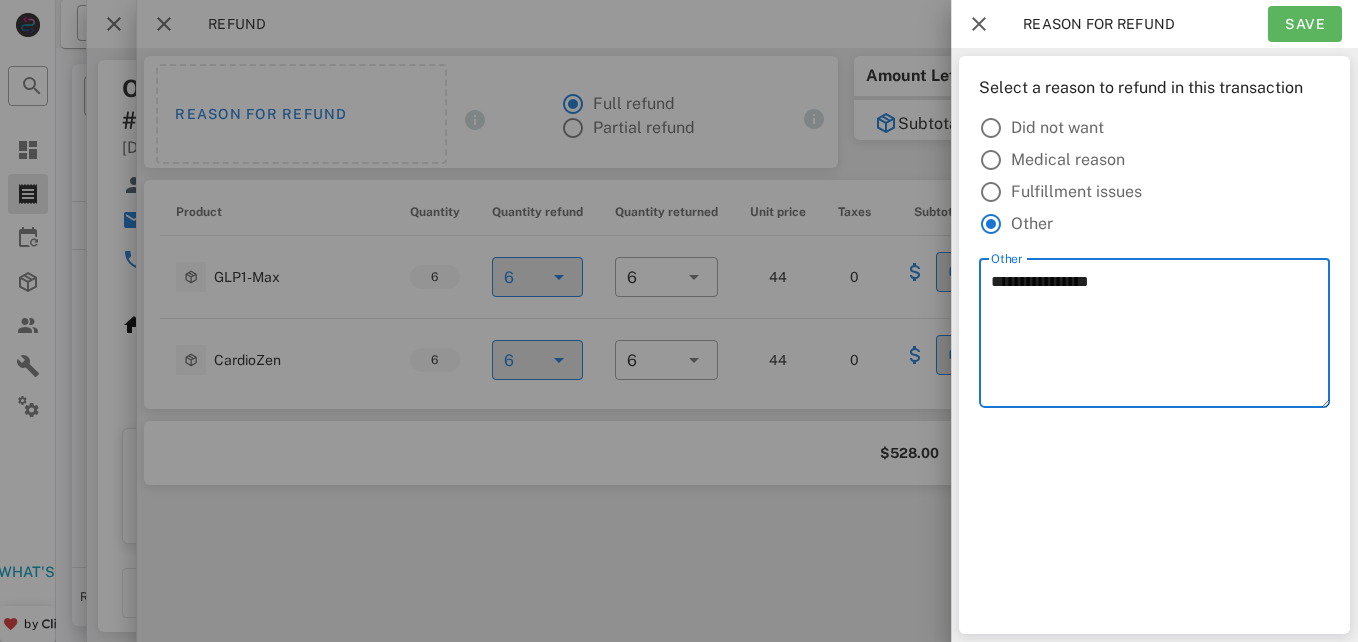 type on "**********" 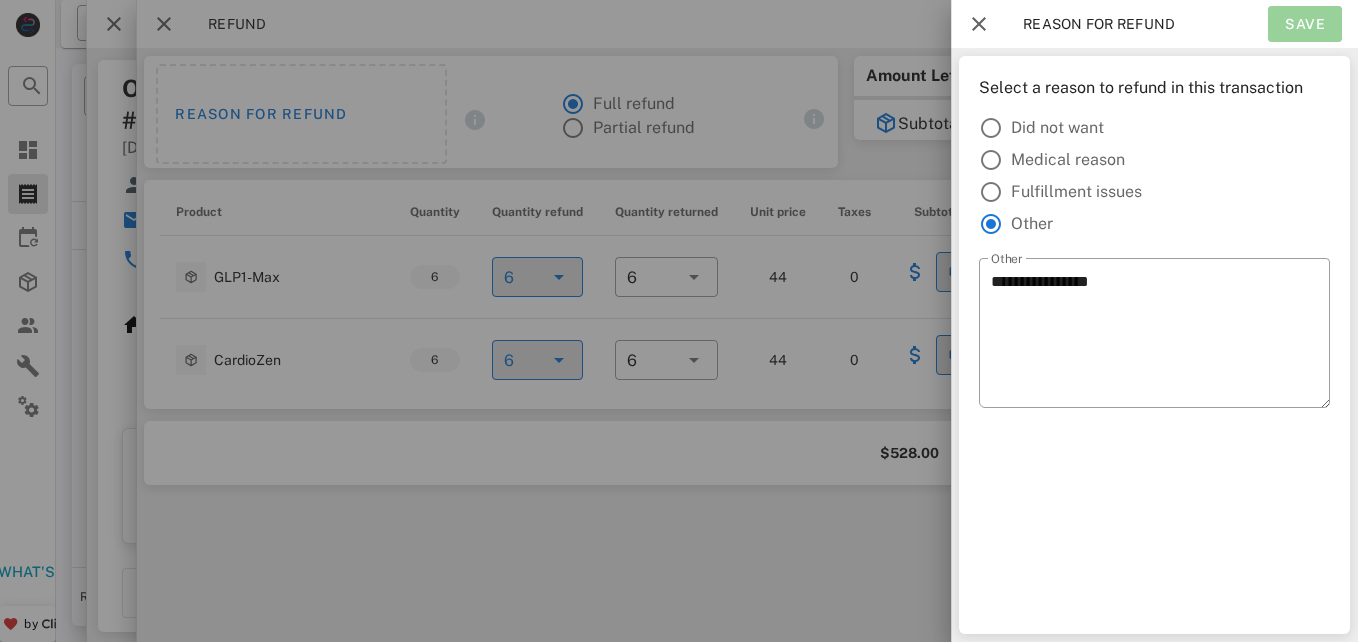 click on "Save" at bounding box center (1305, 24) 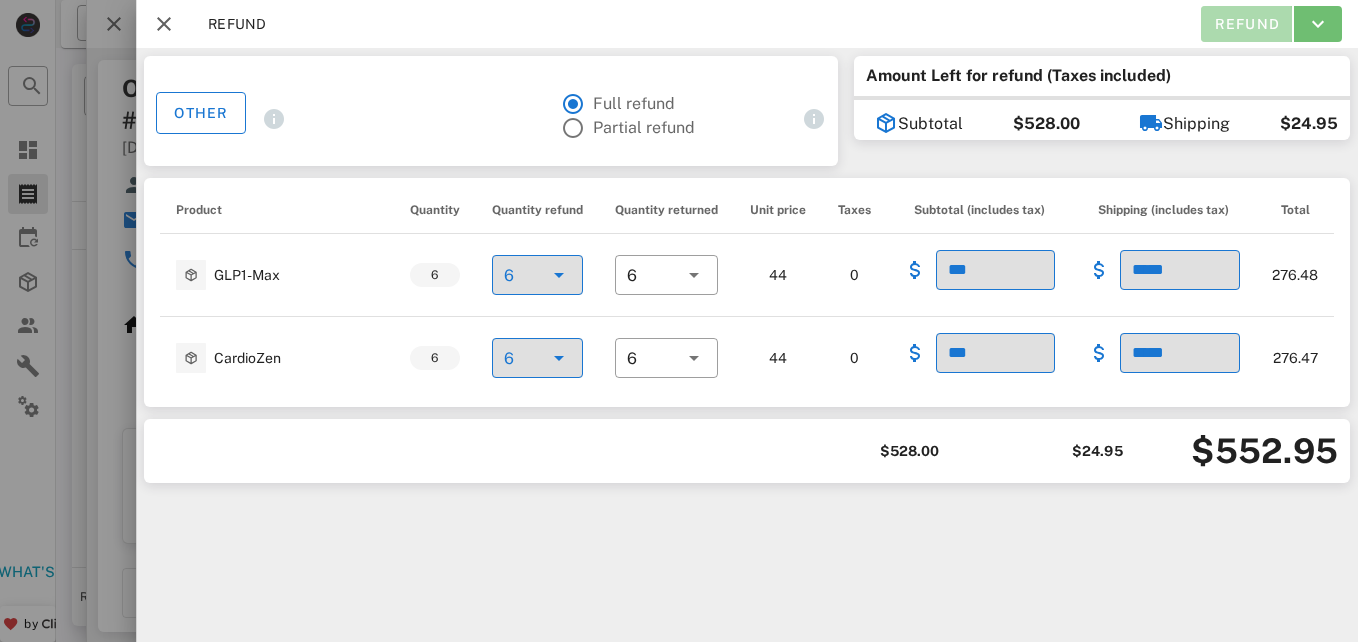 click on "Refund" at bounding box center [1246, 24] 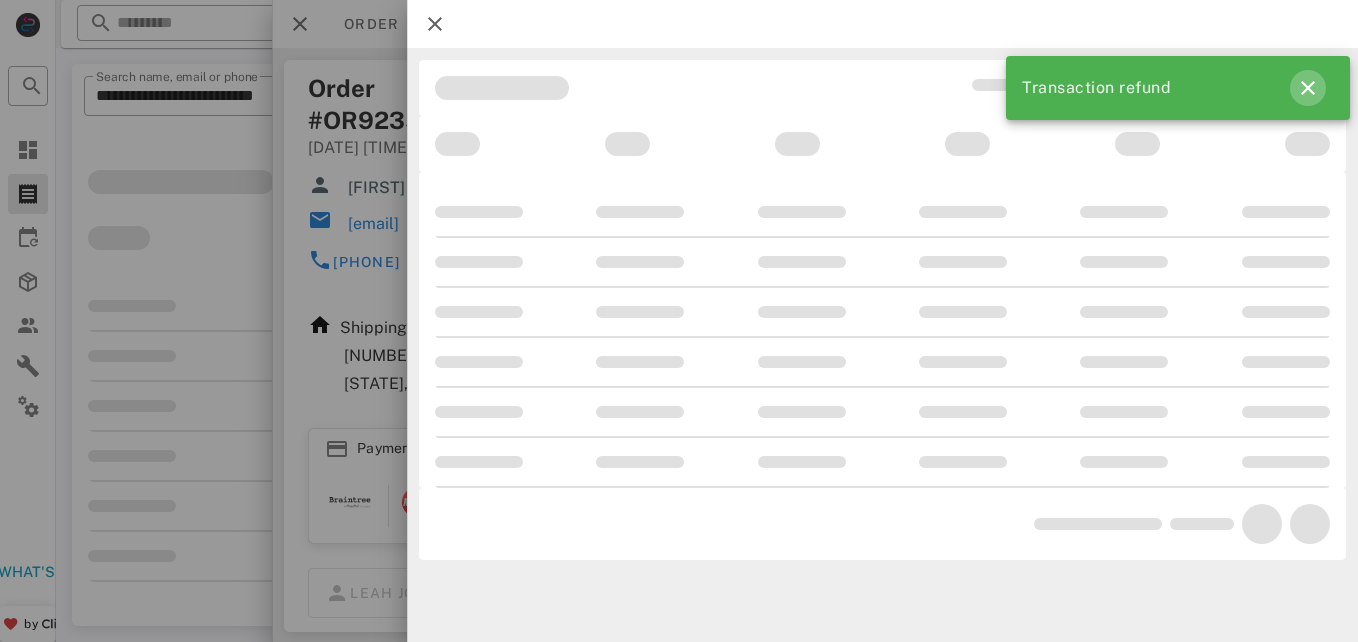 click at bounding box center [1308, 88] 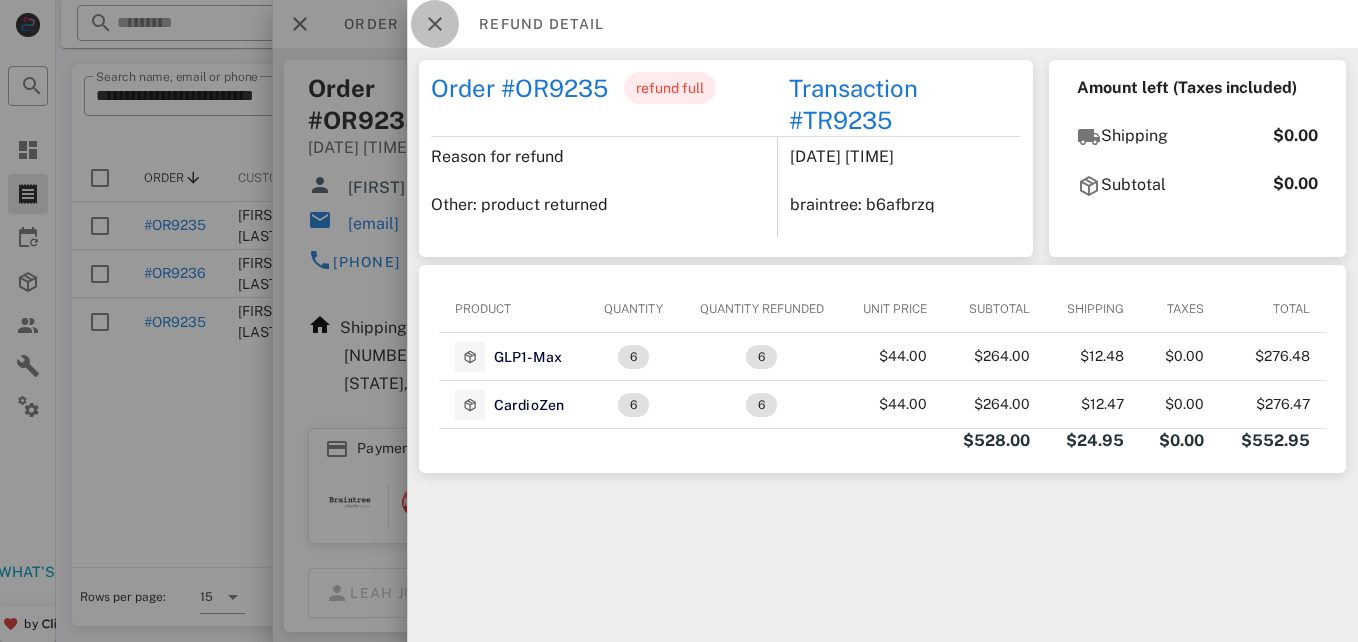 click at bounding box center (435, 24) 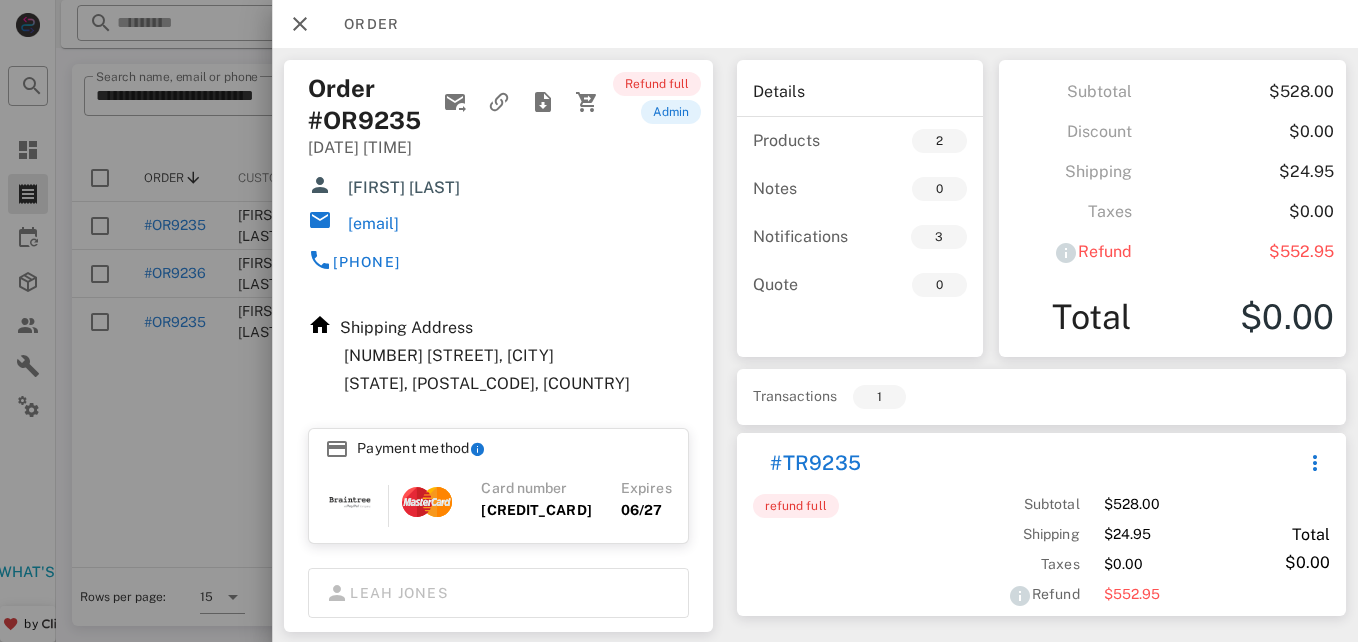 click at bounding box center [679, 321] 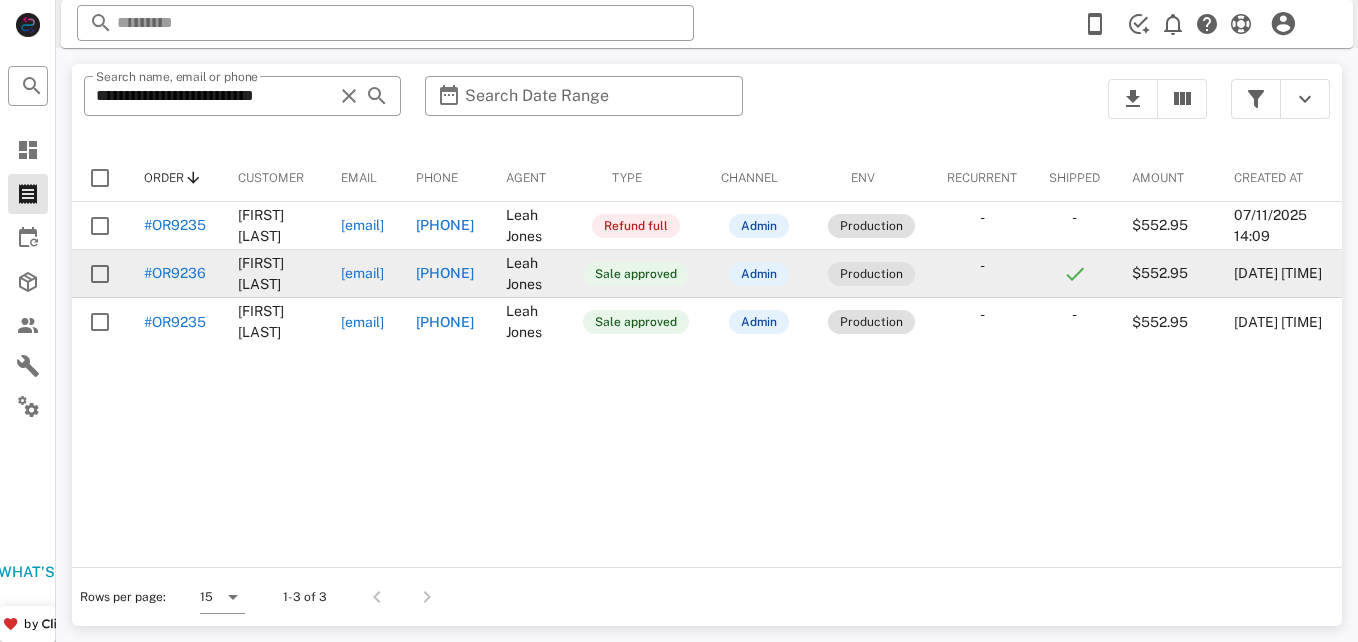 click on "#OR9236" at bounding box center [175, 273] 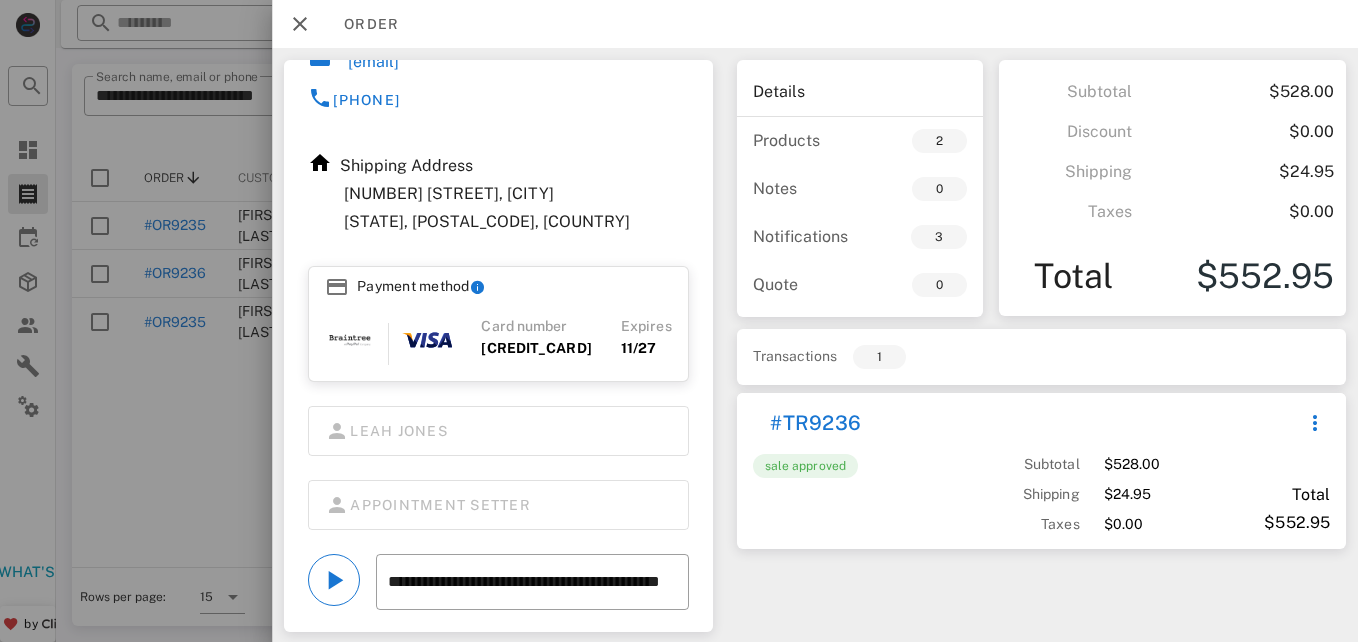 scroll, scrollTop: 168, scrollLeft: 0, axis: vertical 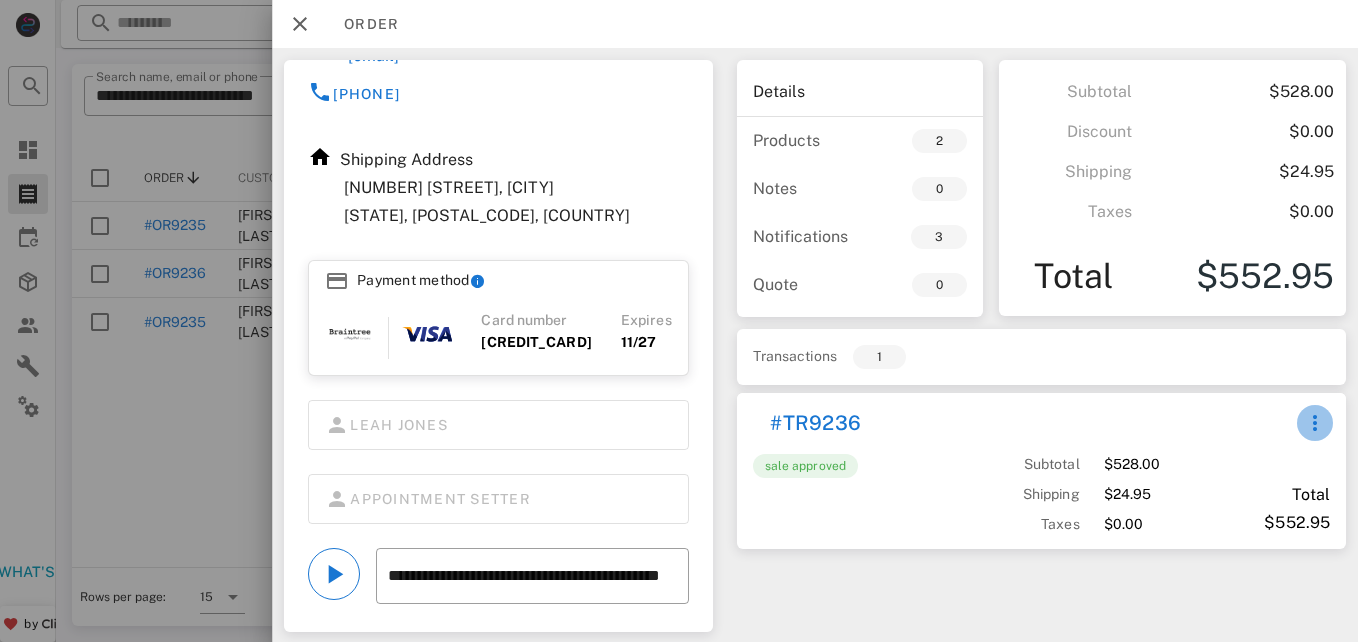 click at bounding box center (1315, 423) 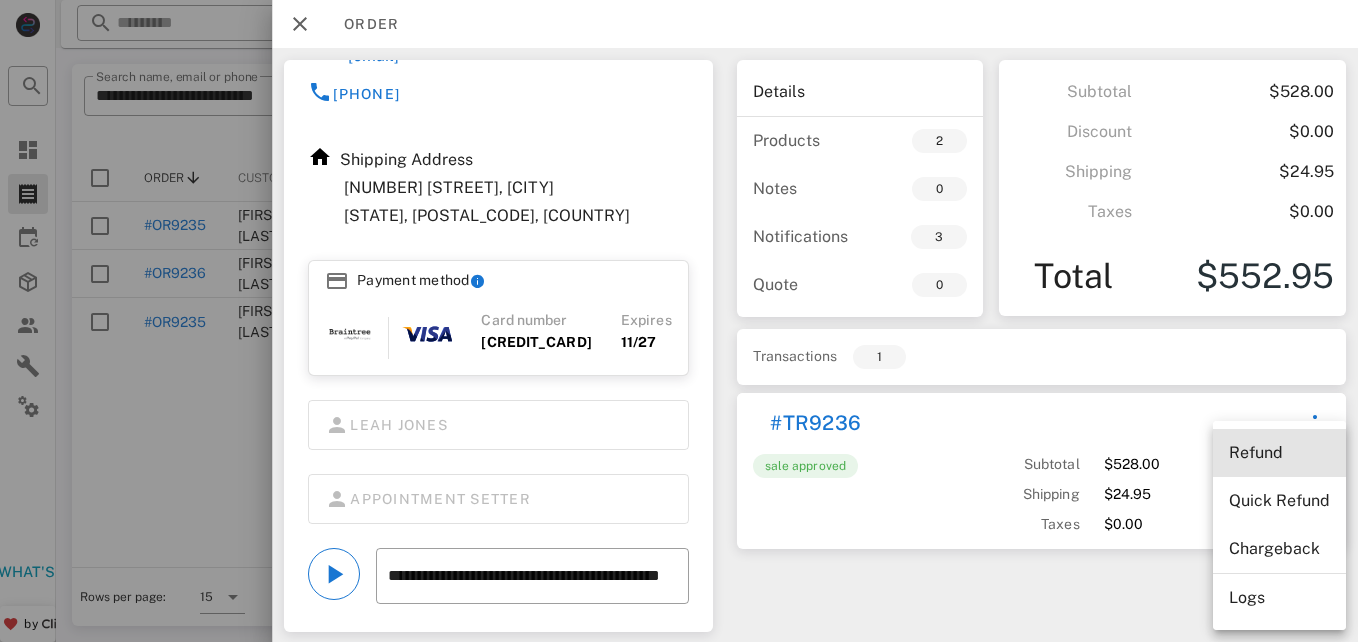 click on "Refund" at bounding box center [1279, 452] 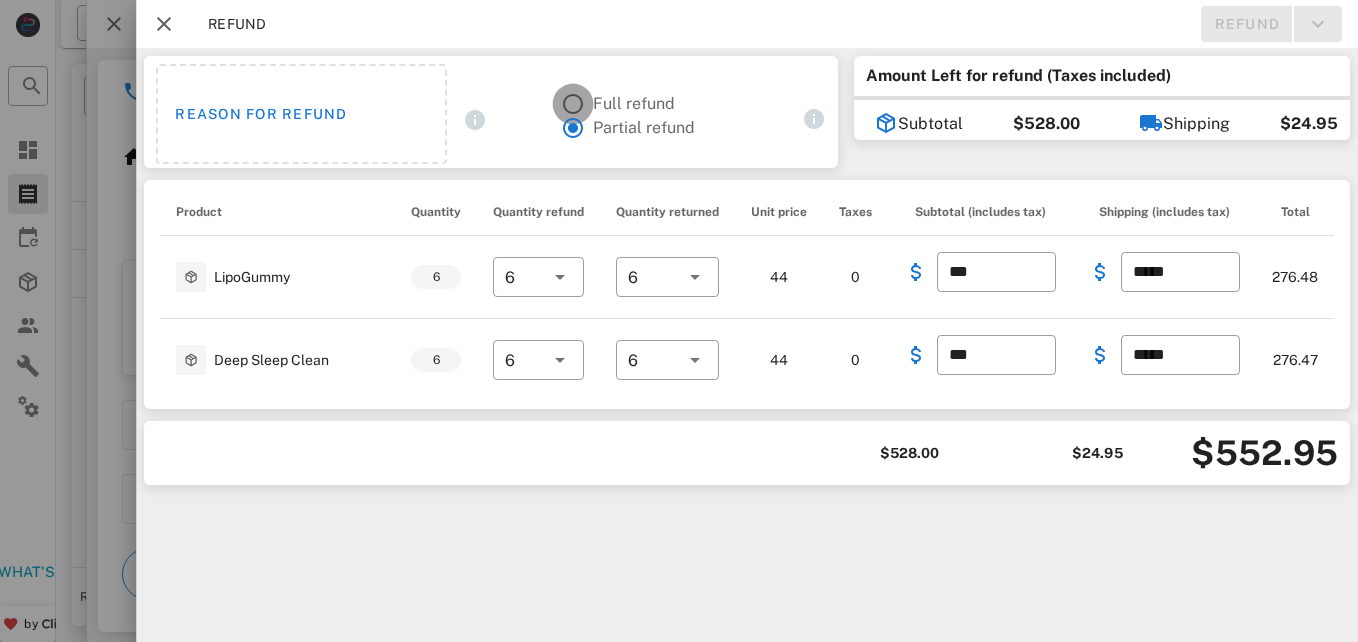 click at bounding box center [572, 104] 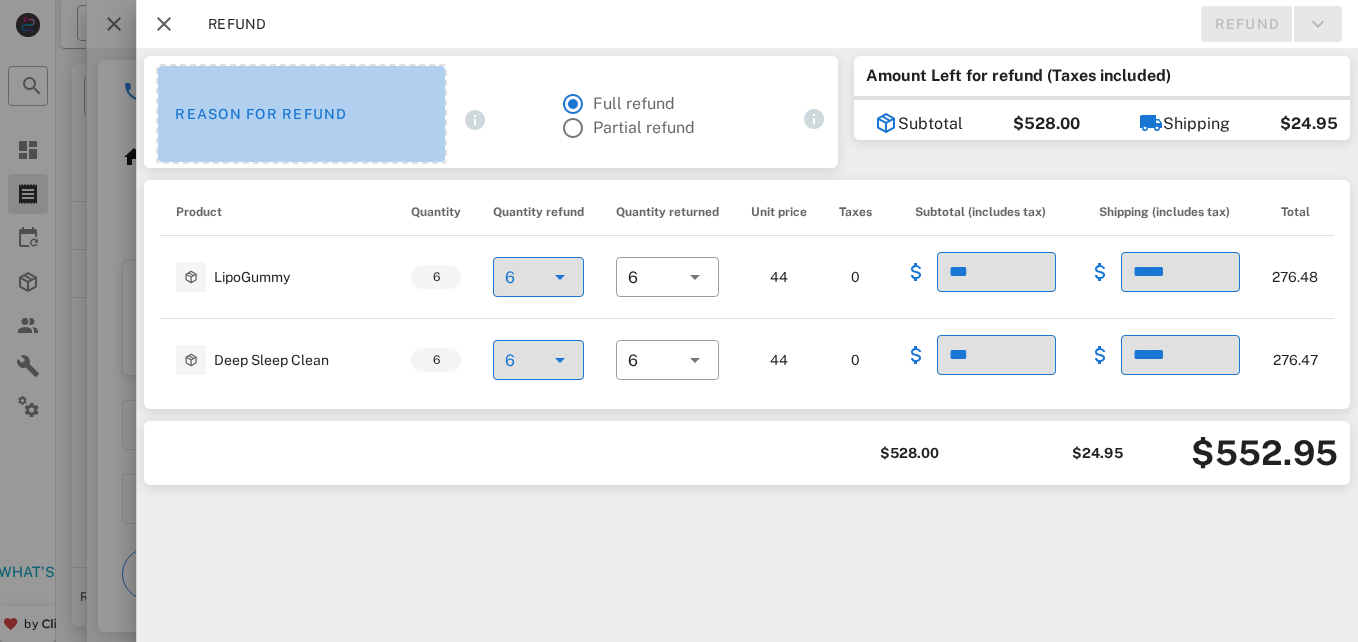 click on "Reason for refund" at bounding box center [301, 114] 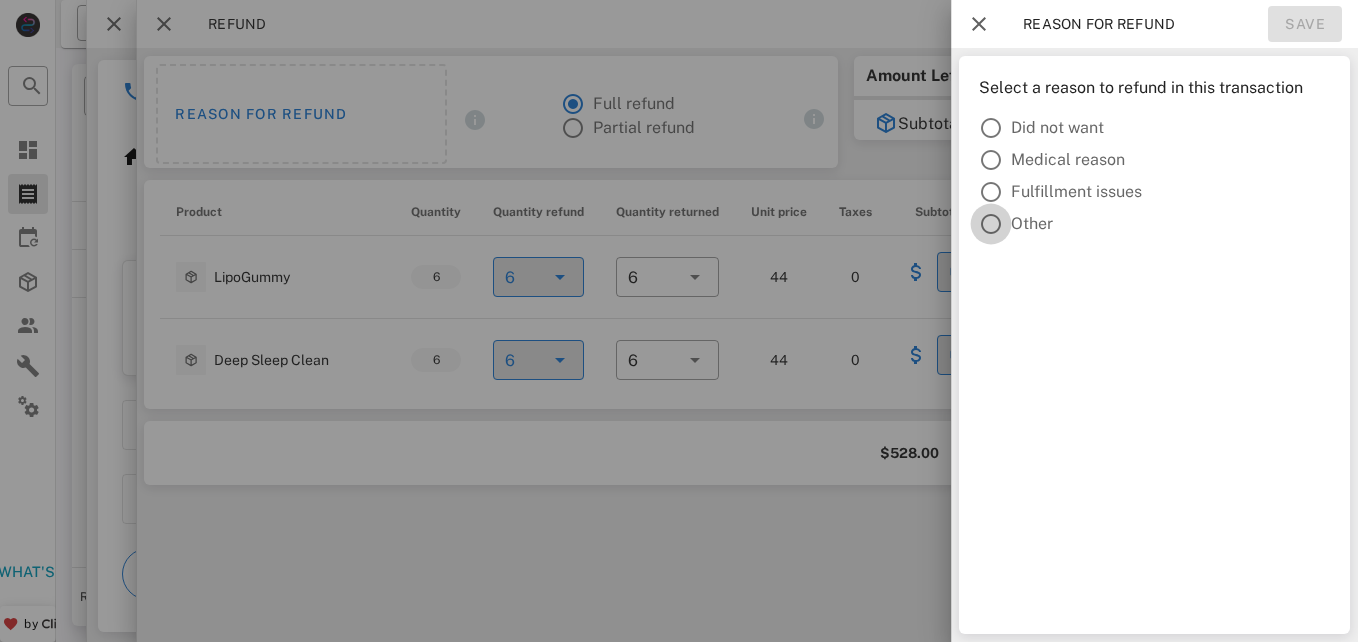 click at bounding box center [991, 224] 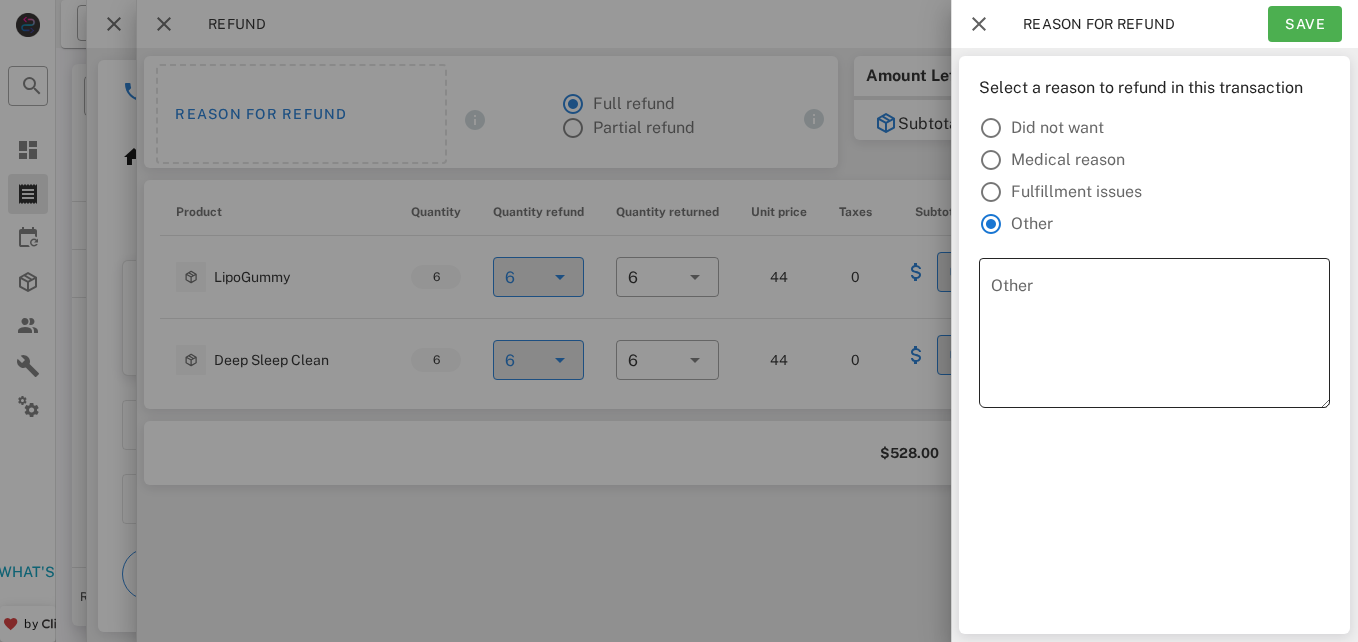 click on "Other" at bounding box center [1160, 338] 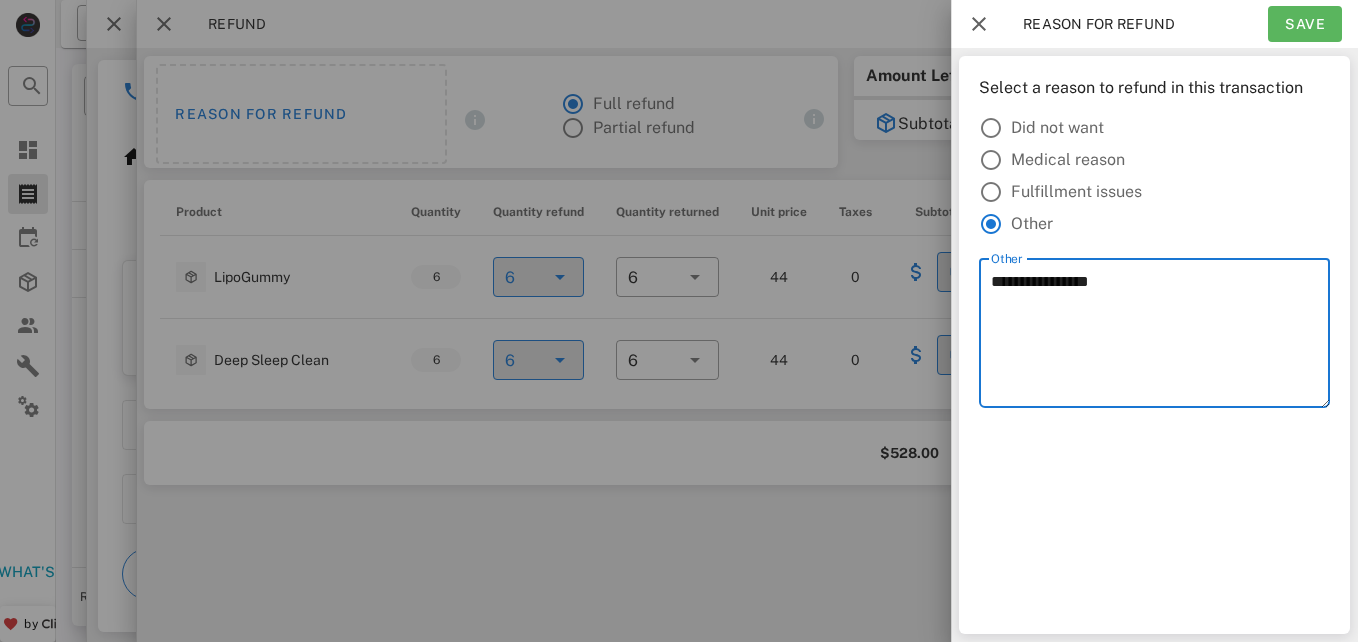 type on "**********" 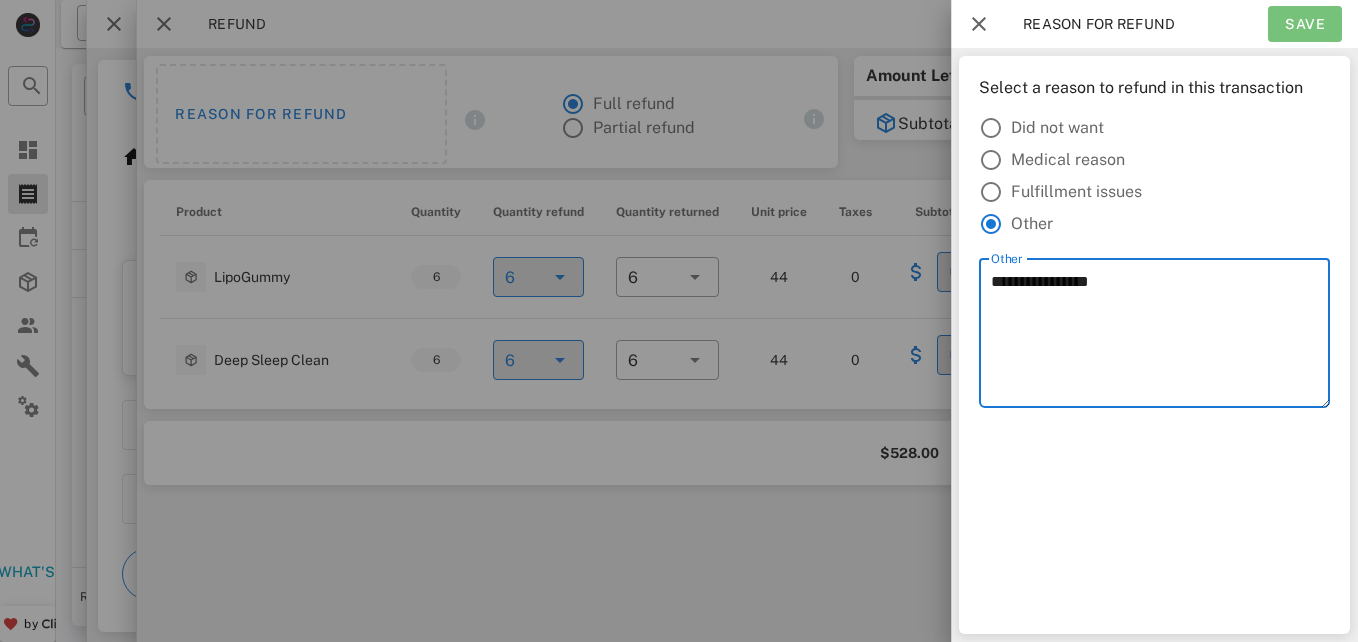 click on "Save" at bounding box center [1305, 24] 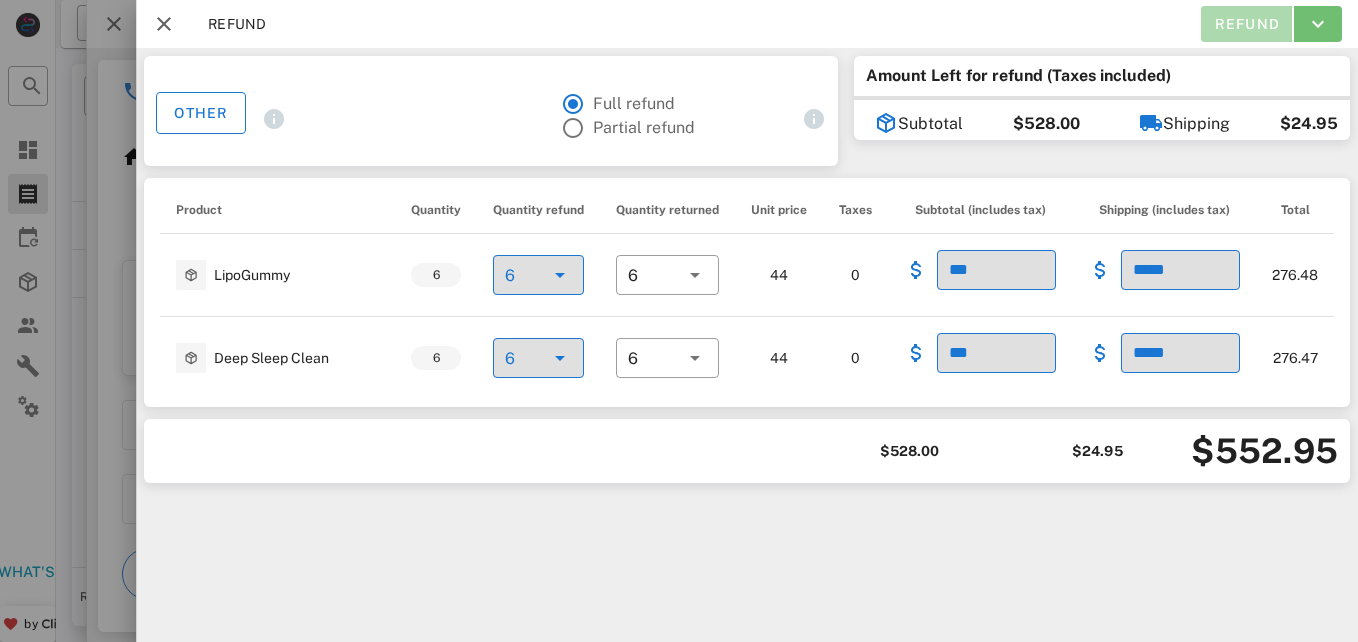 click on "Refund" at bounding box center [1246, 24] 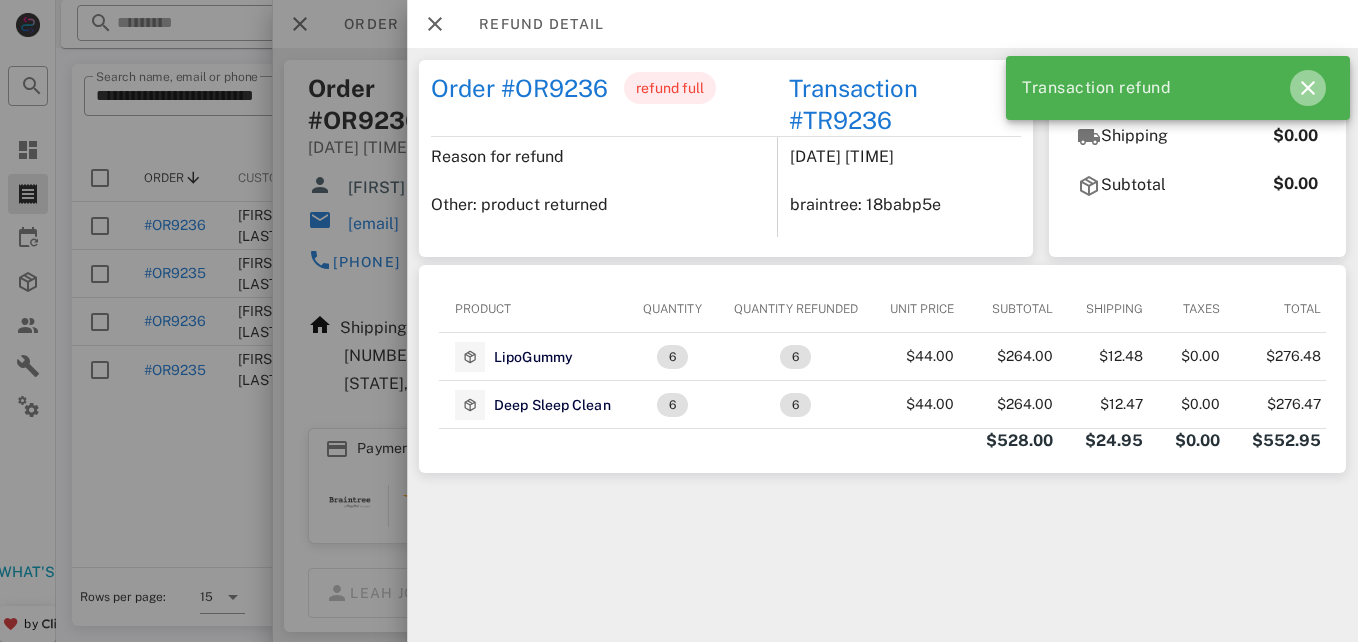 click at bounding box center [1308, 88] 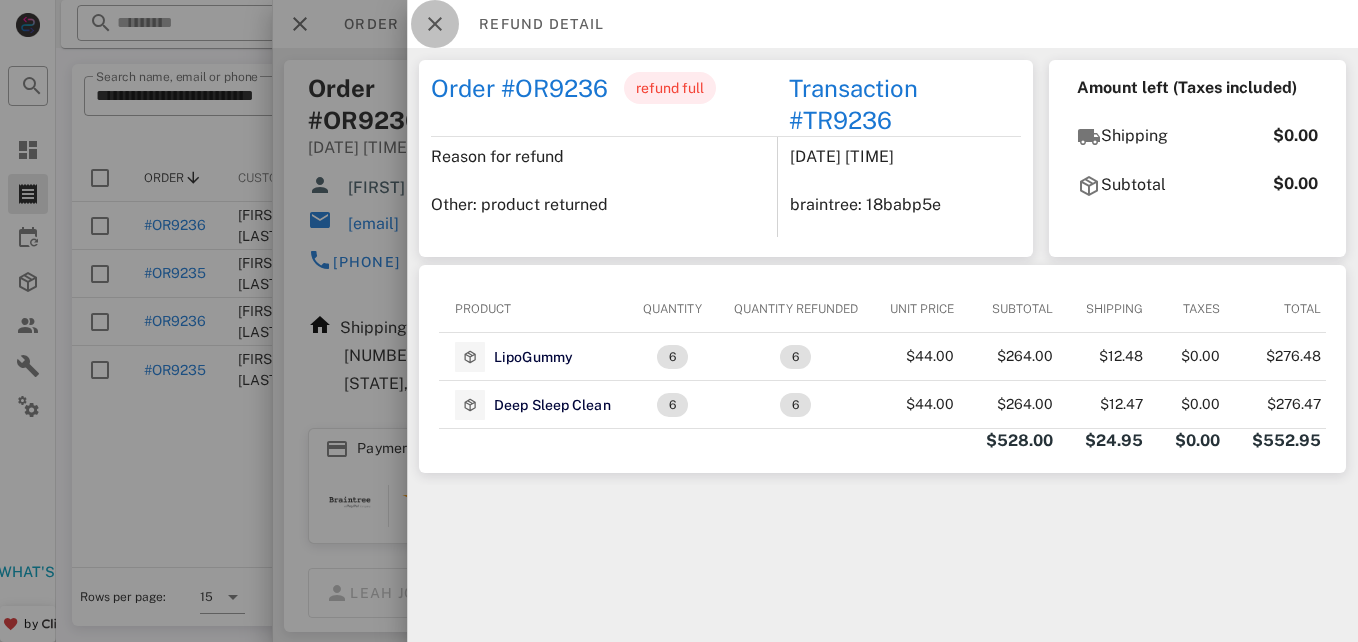 click at bounding box center (435, 24) 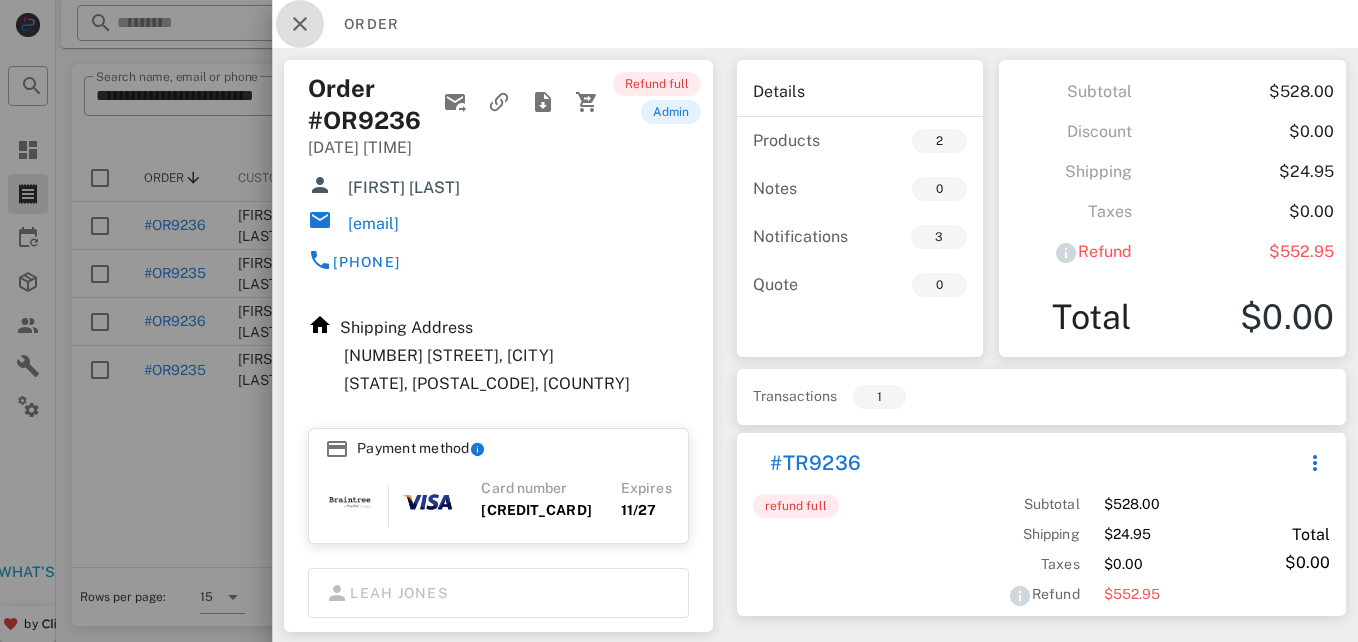 click at bounding box center [300, 24] 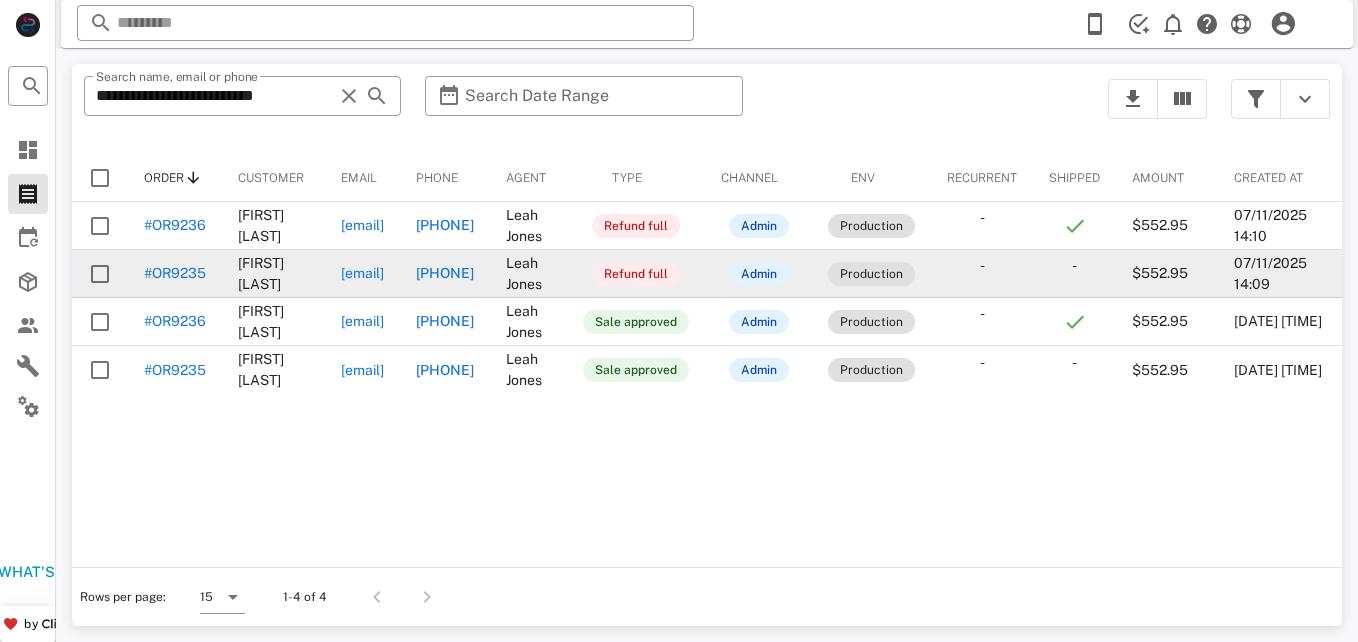 click on "#OR9235" at bounding box center (175, 273) 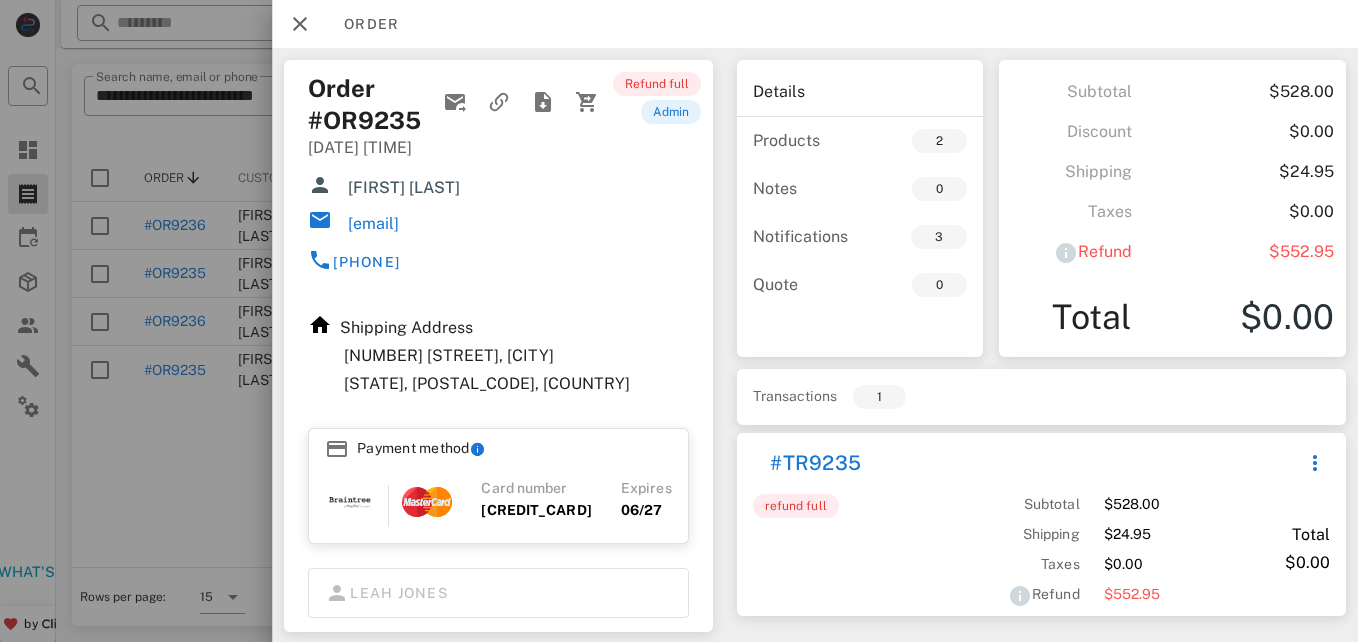 click at bounding box center (679, 321) 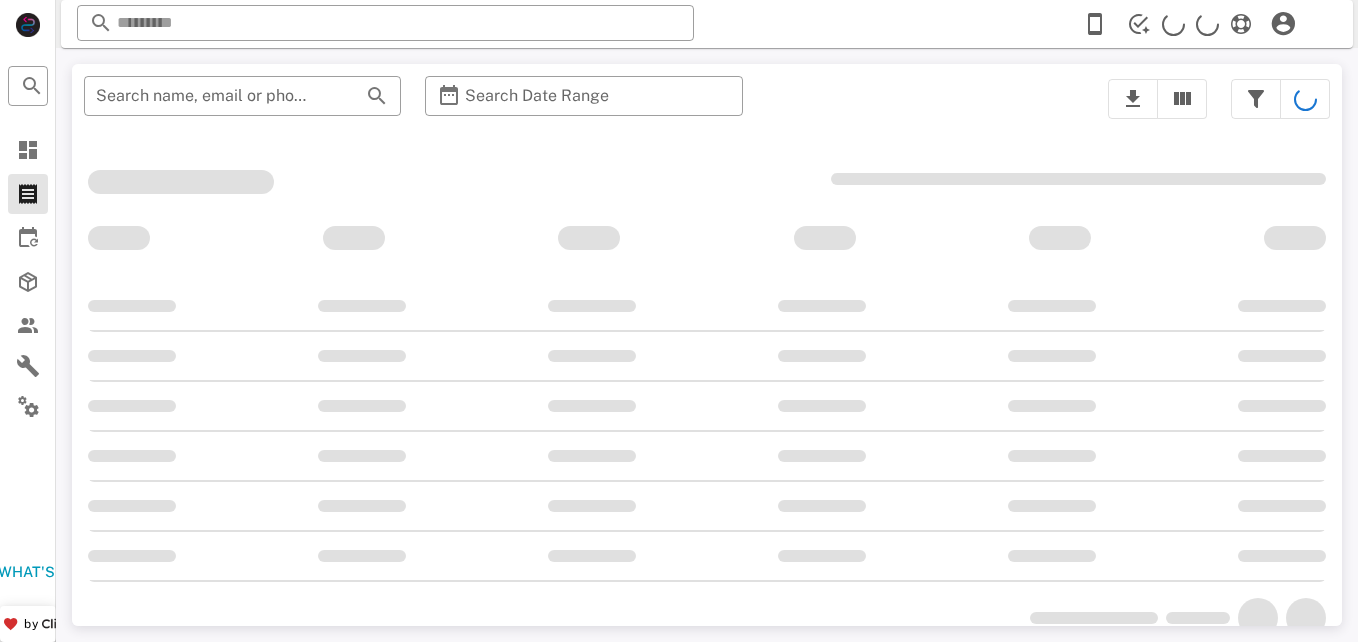 scroll, scrollTop: 0, scrollLeft: 0, axis: both 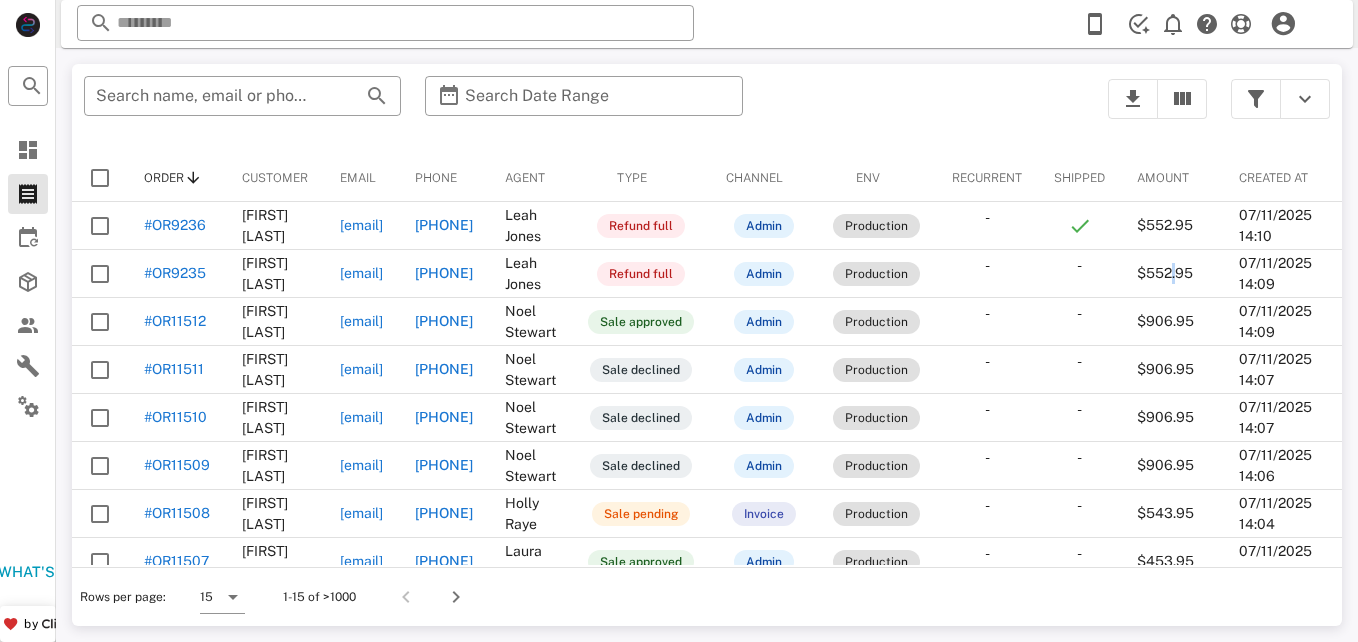 click on "**********" at bounding box center [679, 321] 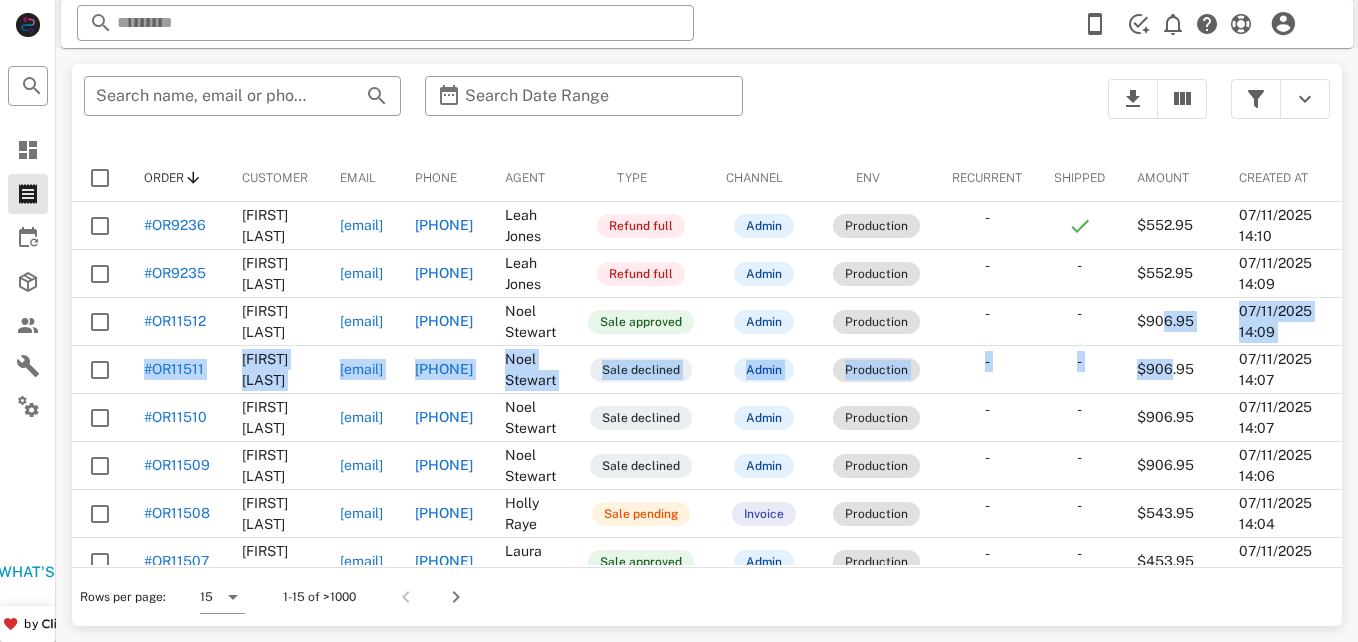 drag, startPoint x: 1361, startPoint y: 276, endPoint x: 1353, endPoint y: 363, distance: 87.36704 